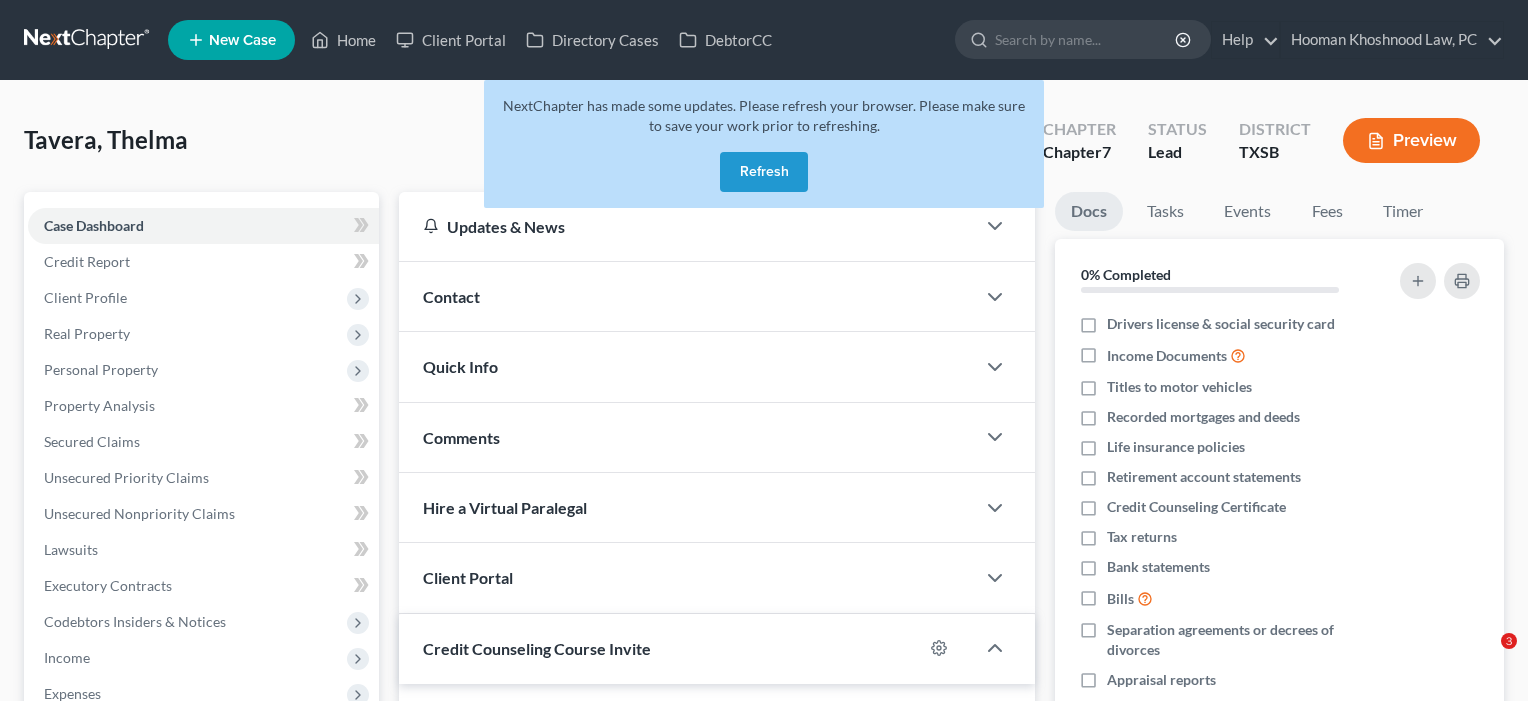 scroll, scrollTop: 0, scrollLeft: 0, axis: both 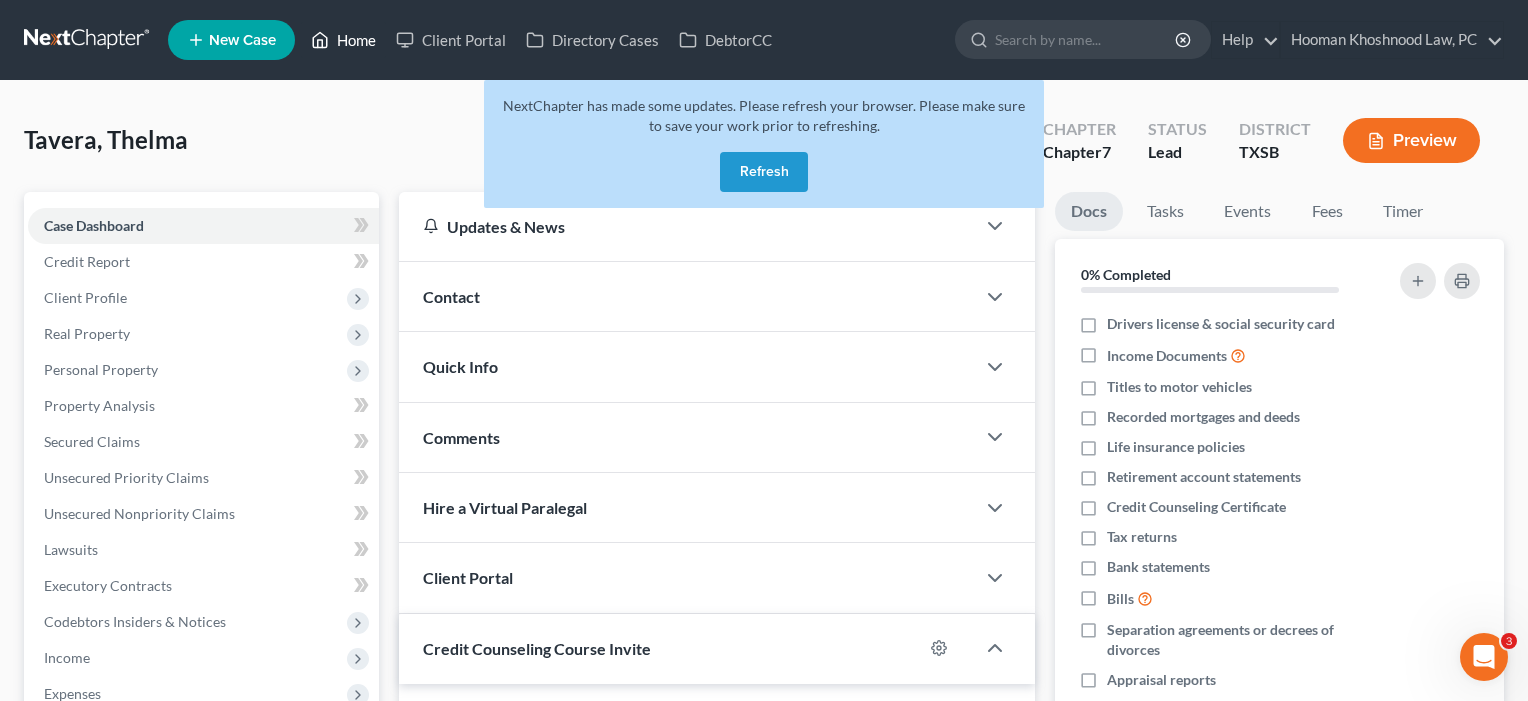 click on "Home" at bounding box center [343, 40] 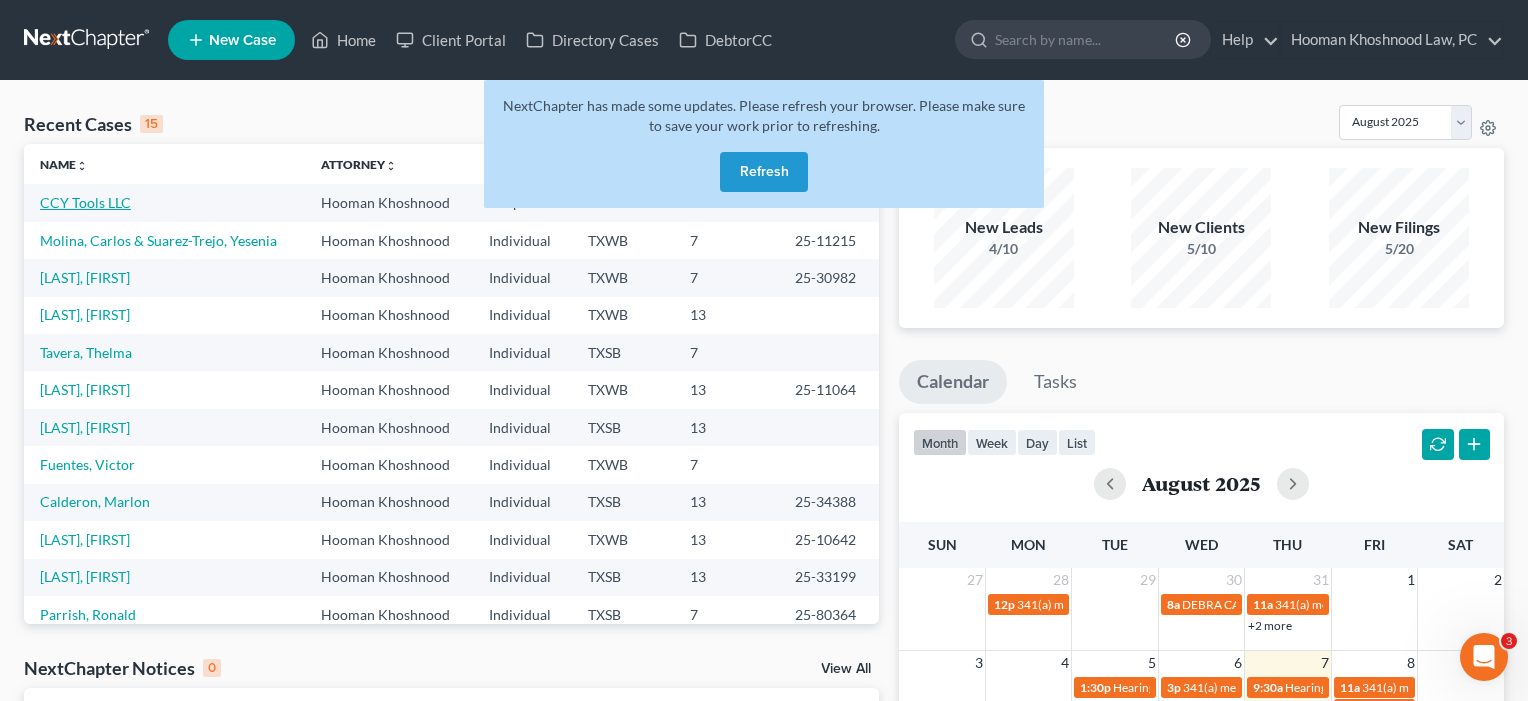 click on "CCY Tools LLC" at bounding box center (85, 202) 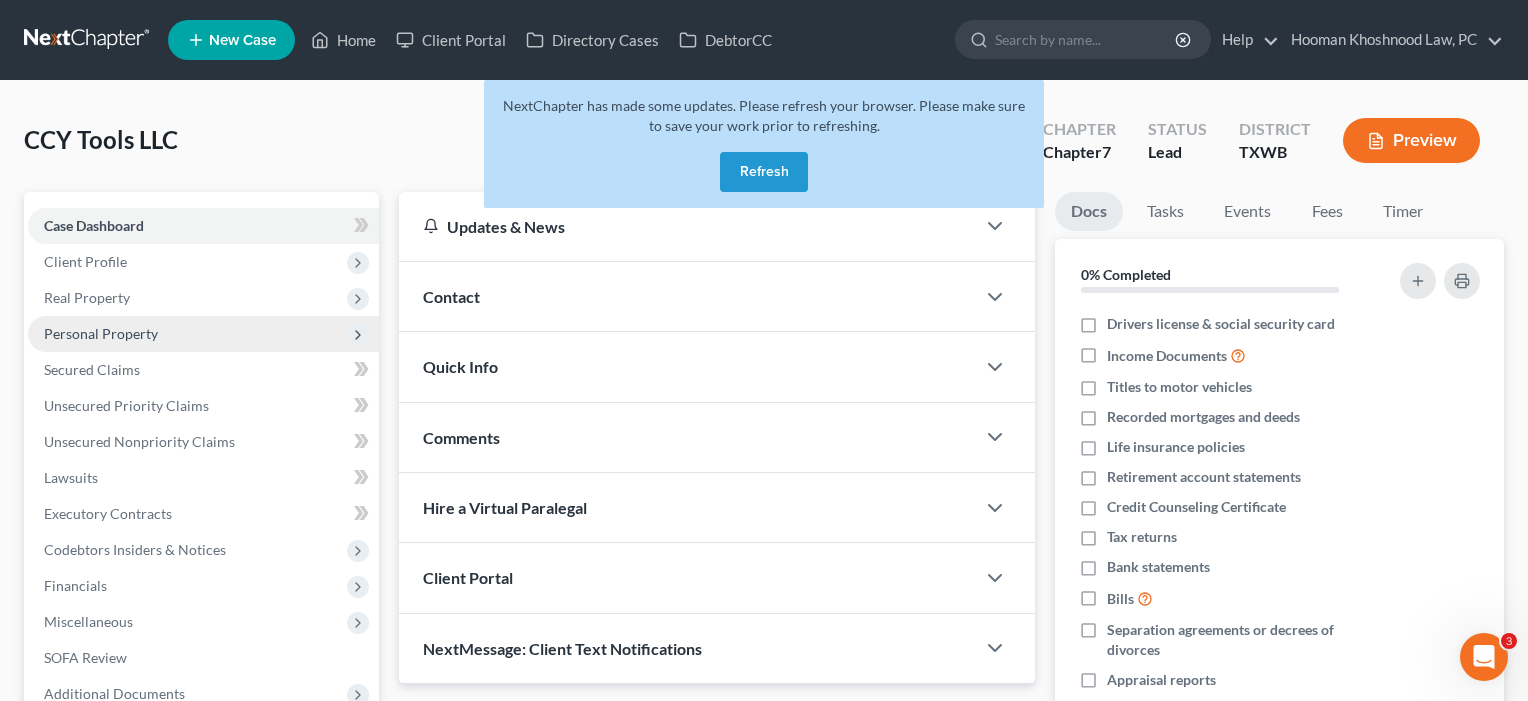 click on "Personal Property" at bounding box center [101, 333] 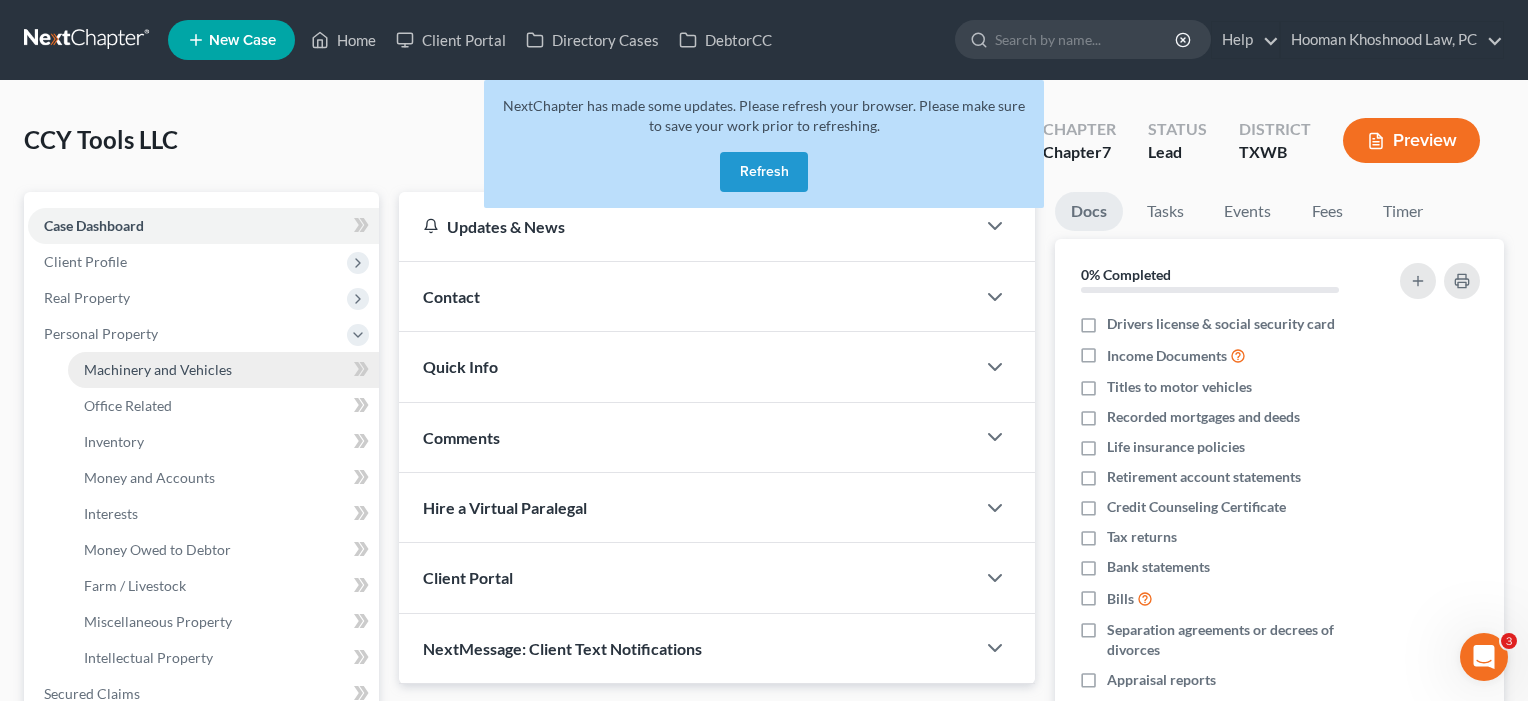 click on "Machinery and Vehicles" at bounding box center [158, 369] 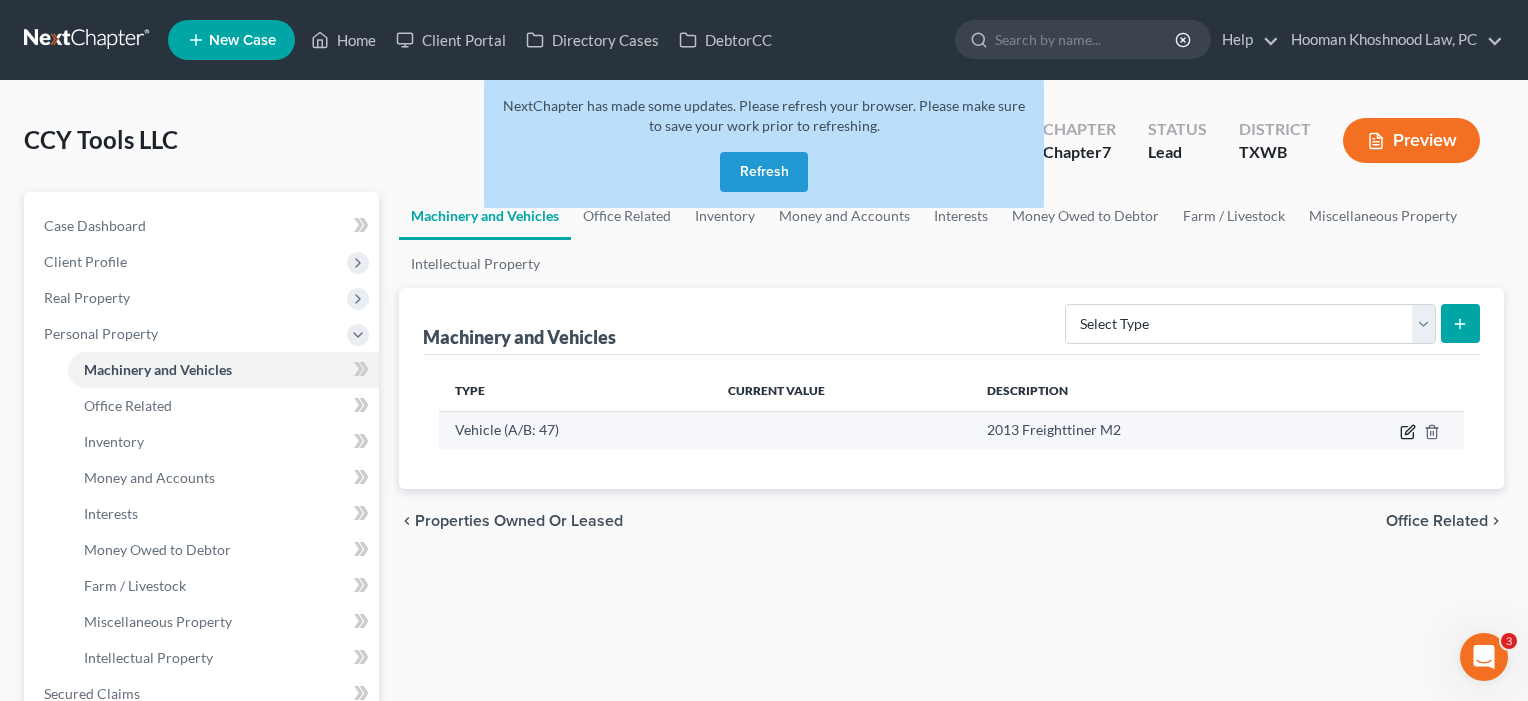 click 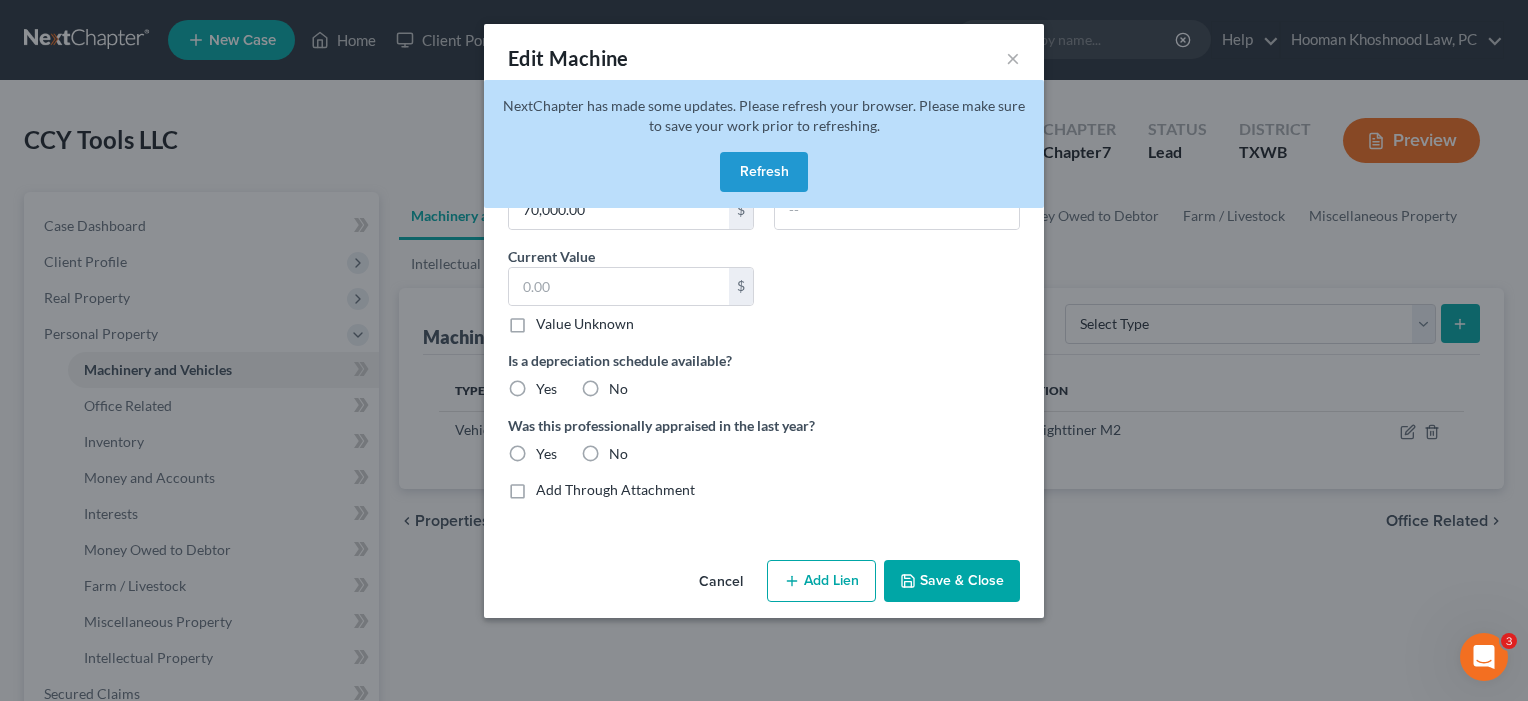 click on "Refresh" at bounding box center (764, 172) 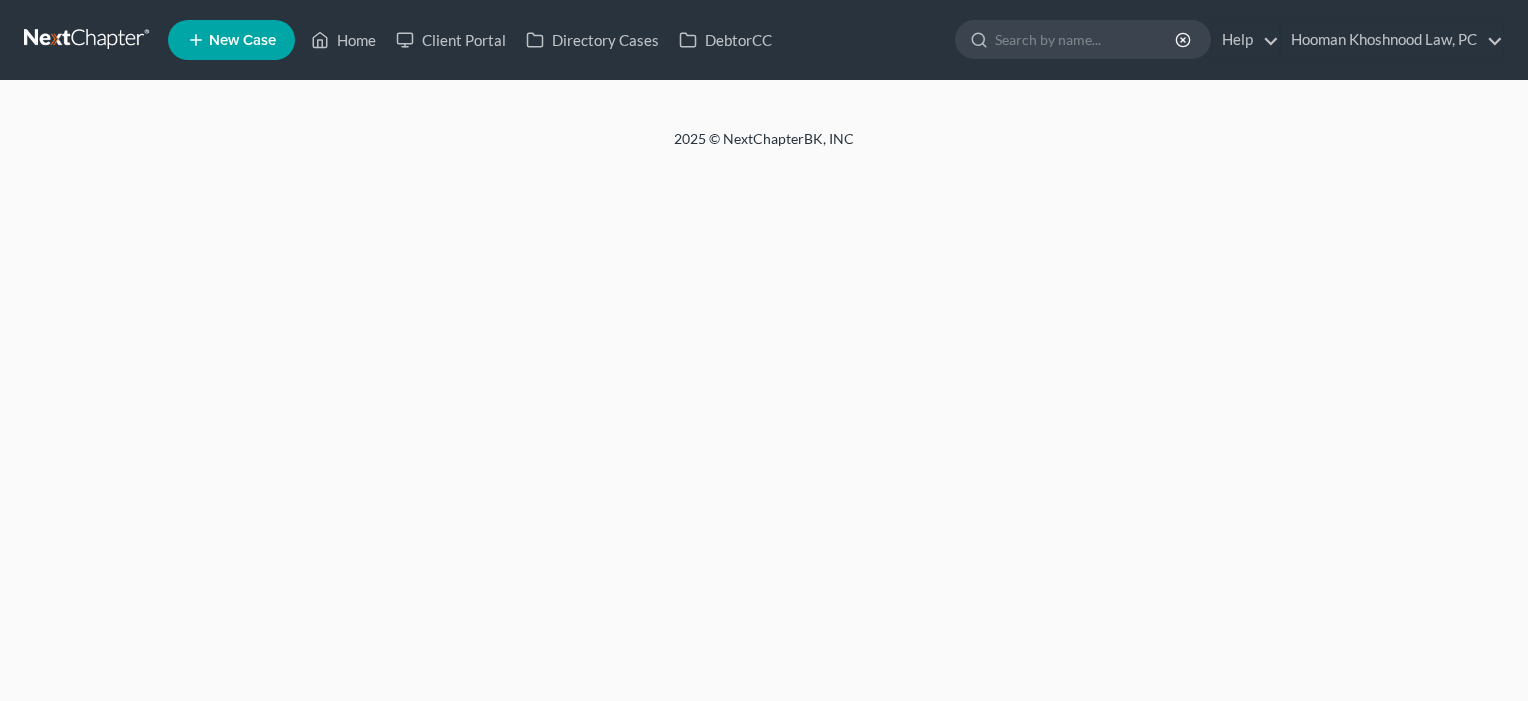 scroll, scrollTop: 0, scrollLeft: 0, axis: both 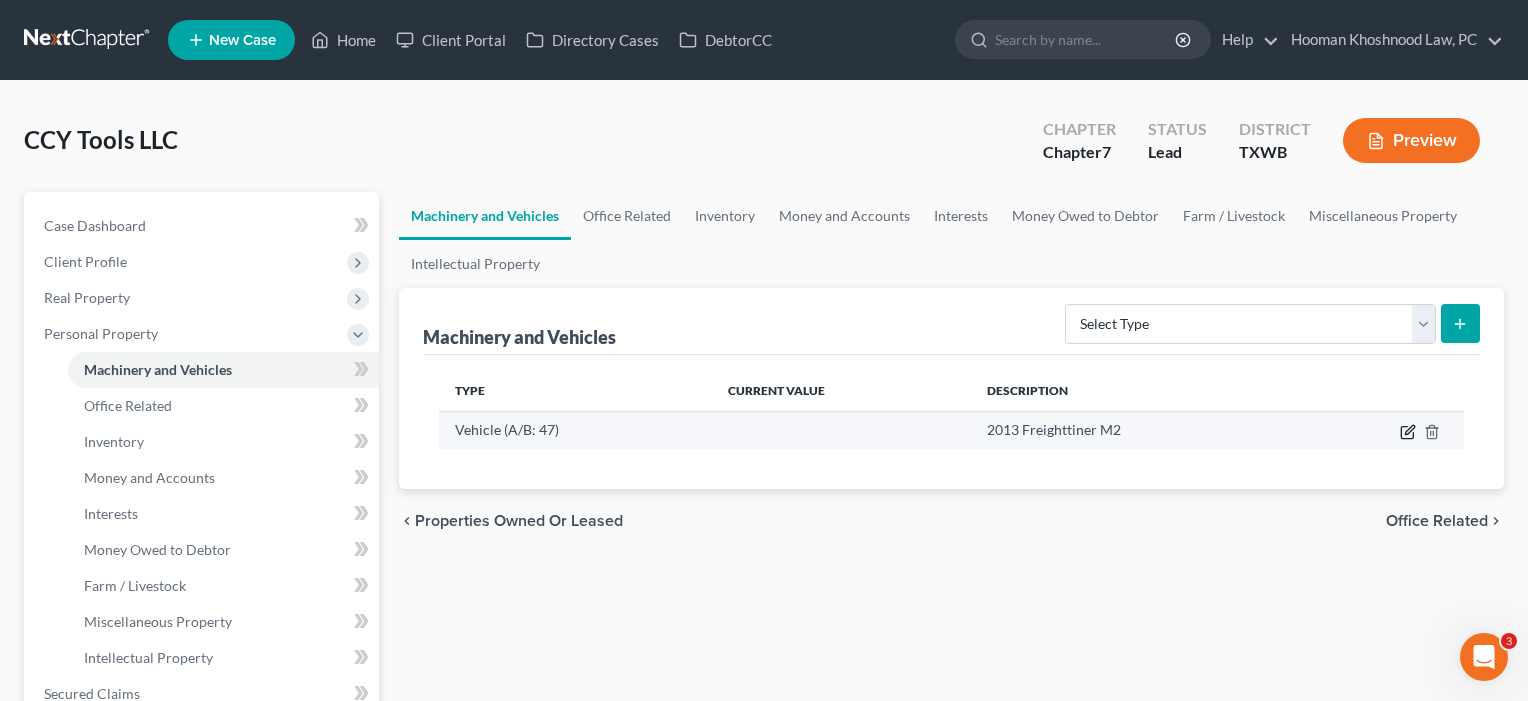 click 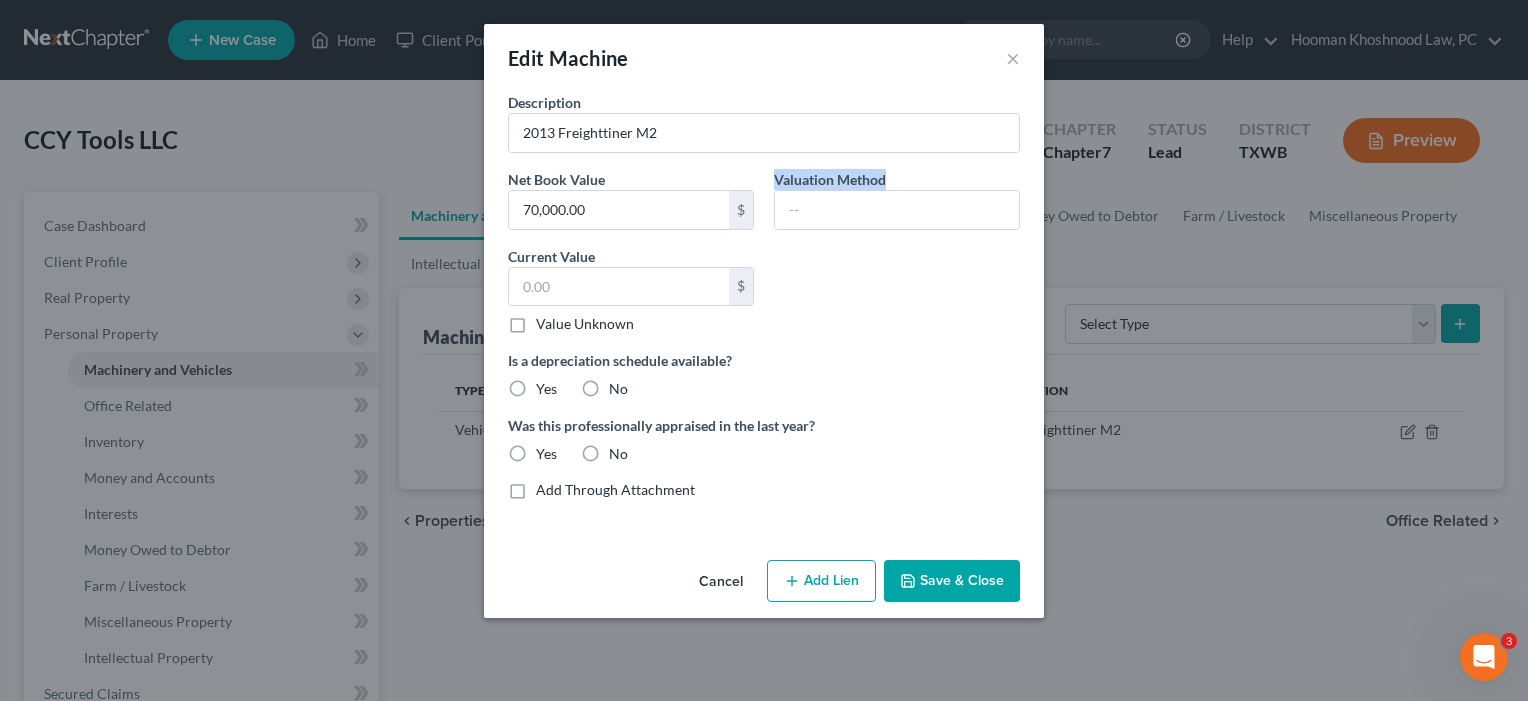 drag, startPoint x: 775, startPoint y: 178, endPoint x: 906, endPoint y: 175, distance: 131.03435 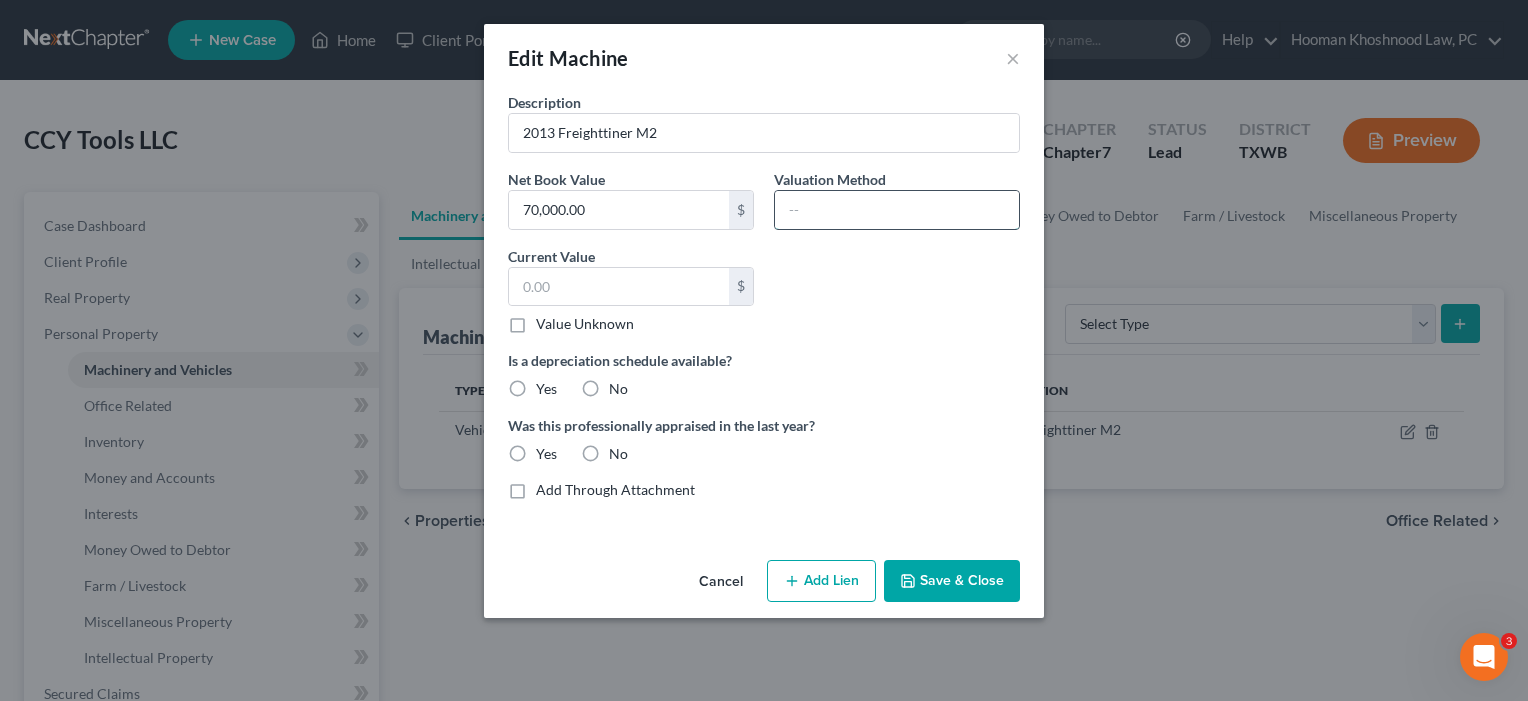 click at bounding box center [897, 210] 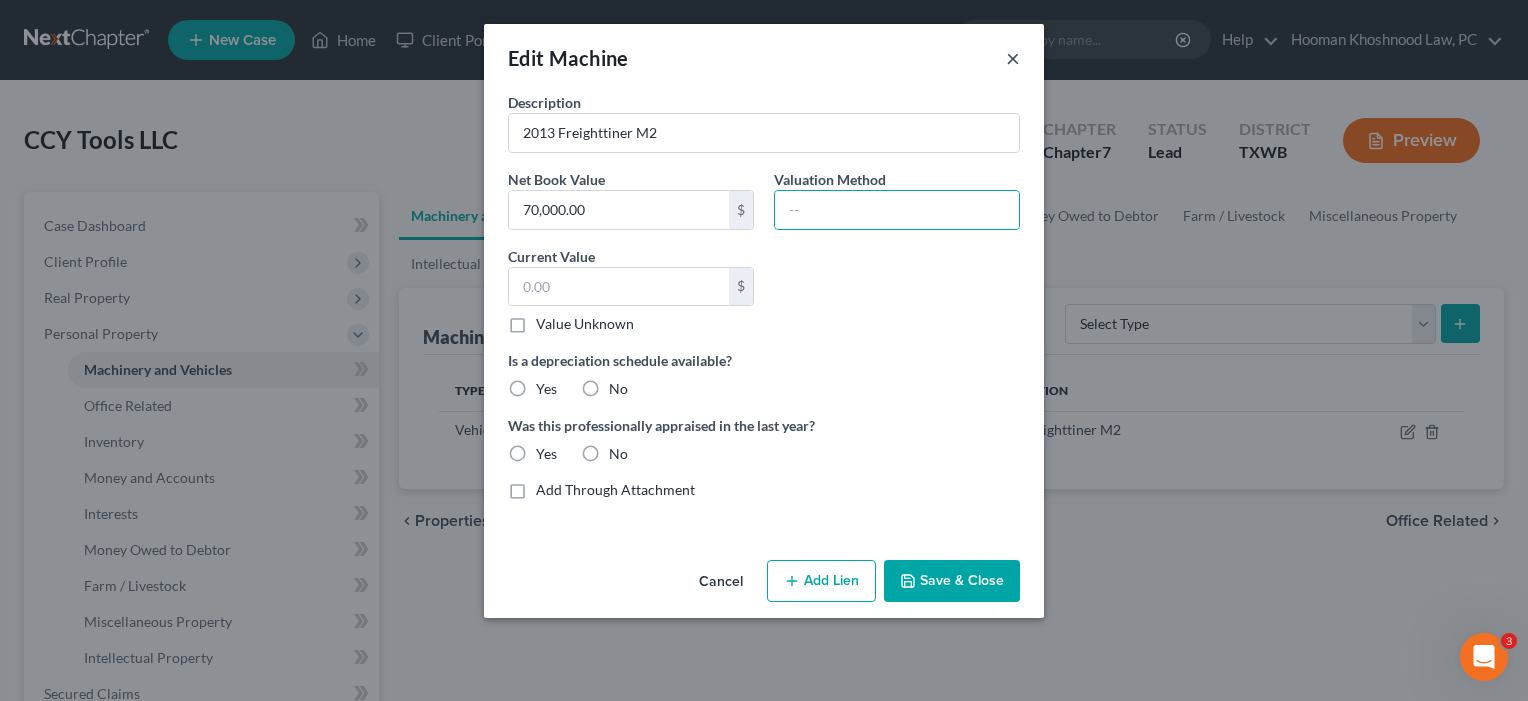 click on "×" at bounding box center (1013, 58) 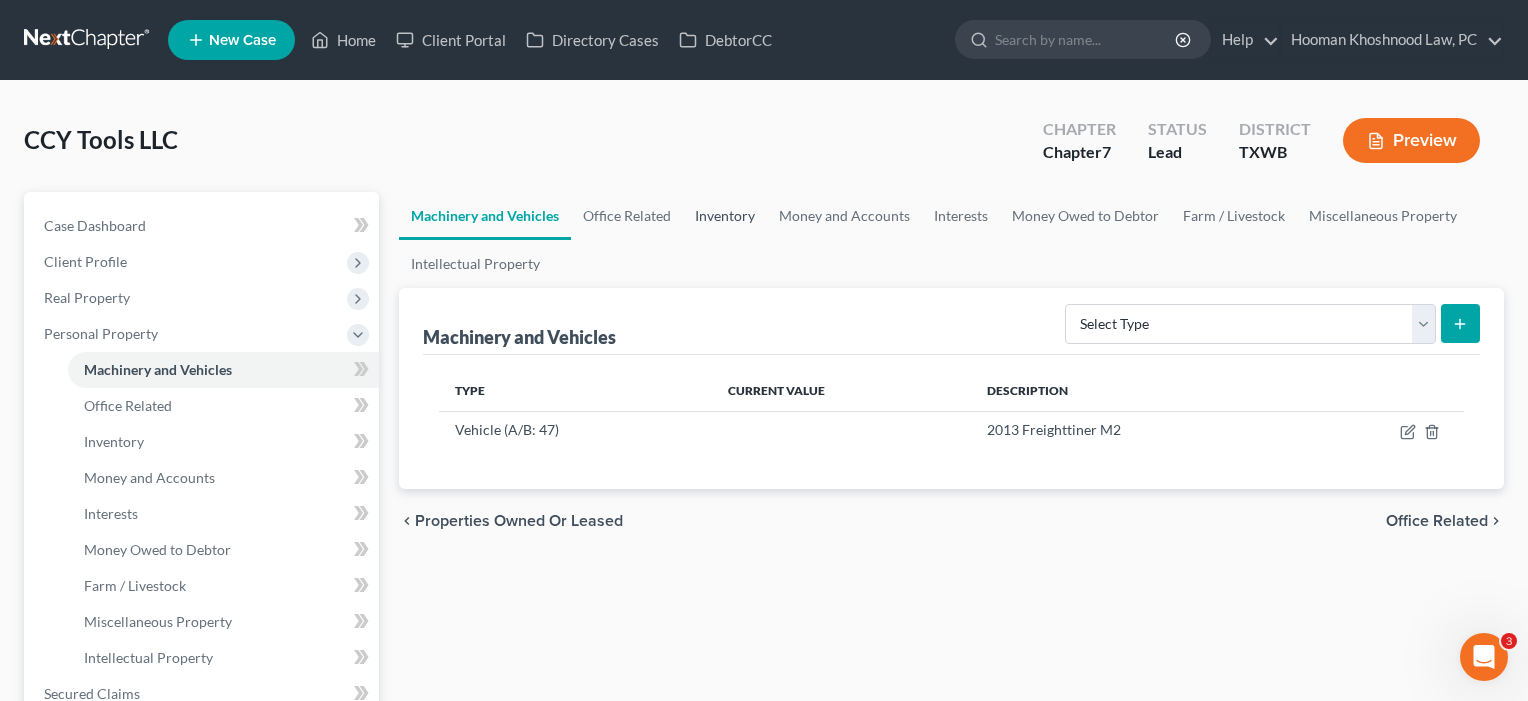 click on "Inventory" at bounding box center [725, 216] 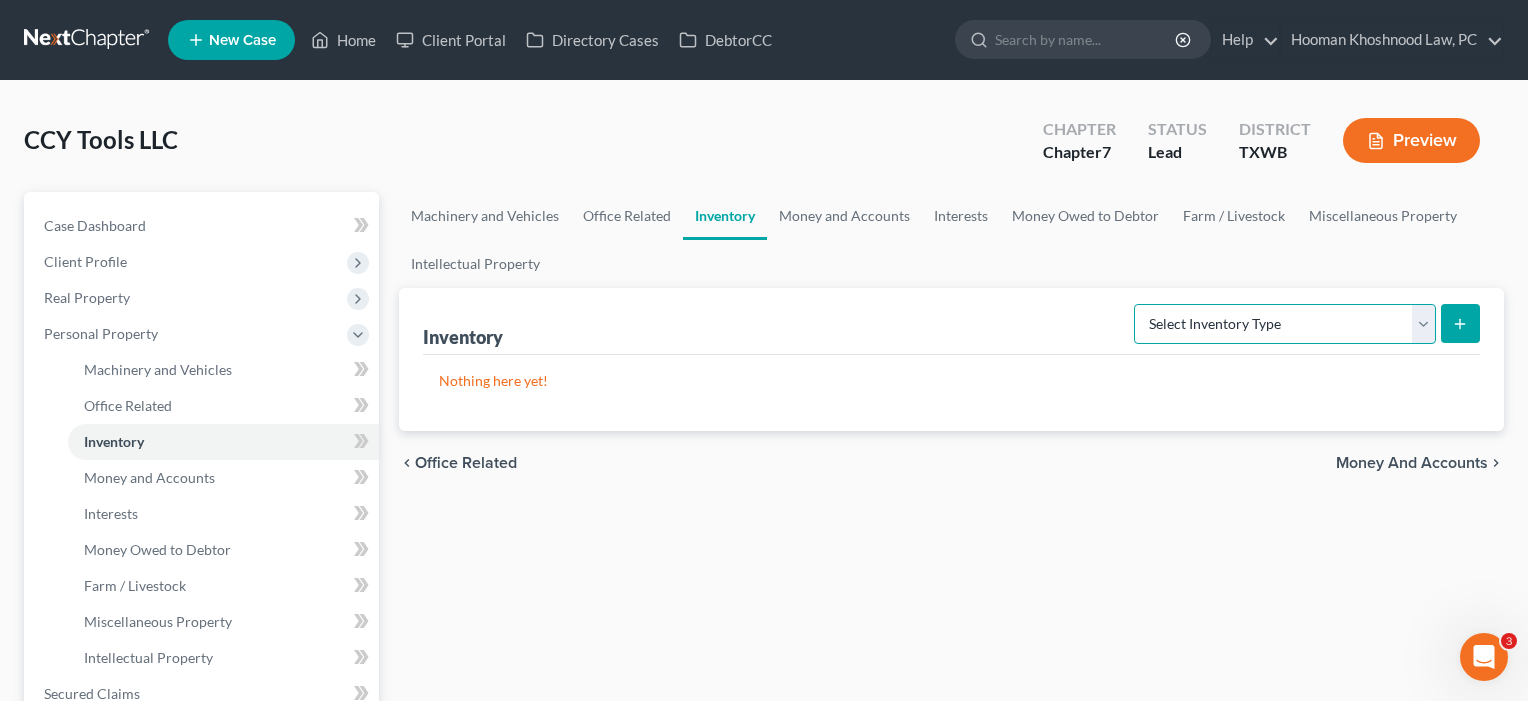 select on "taken_within_2_years" 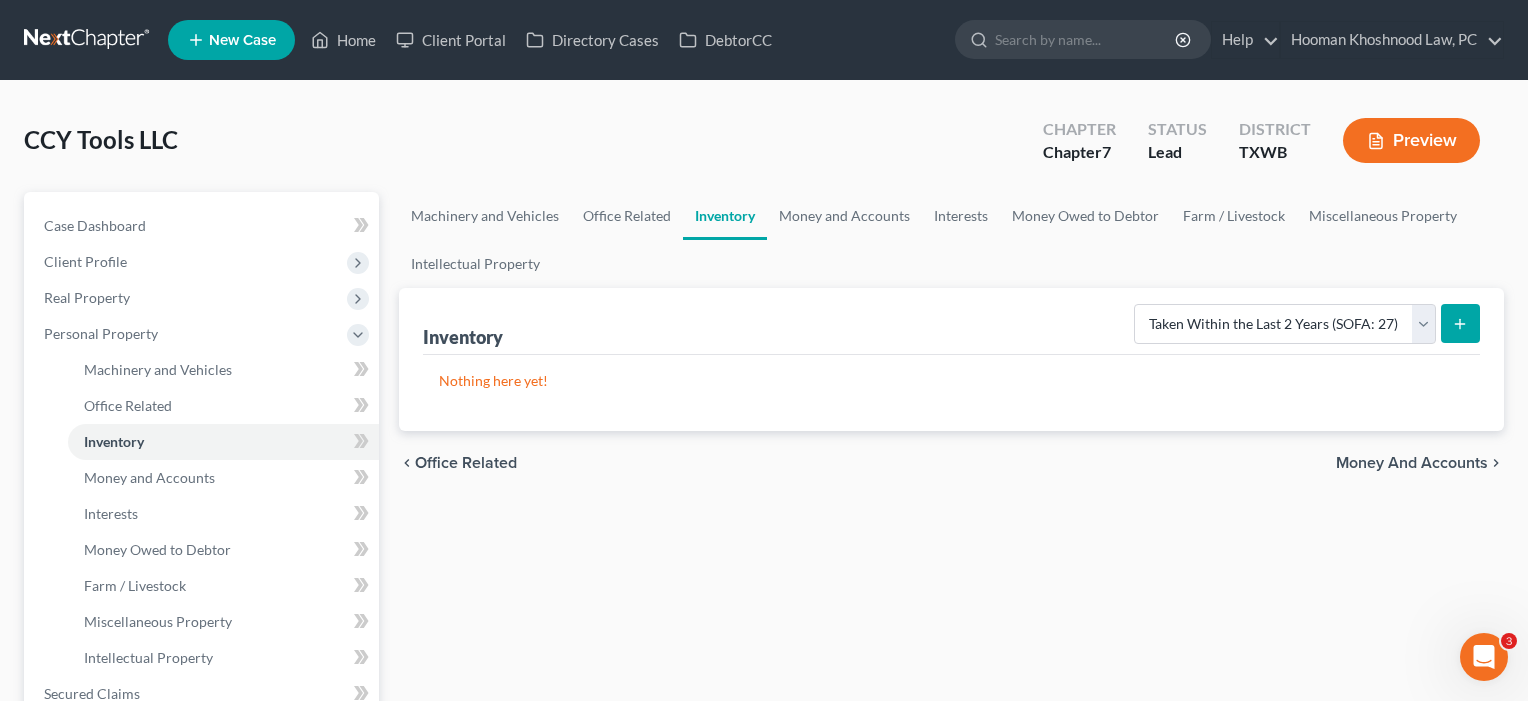 click on "Preview" at bounding box center (1411, 140) 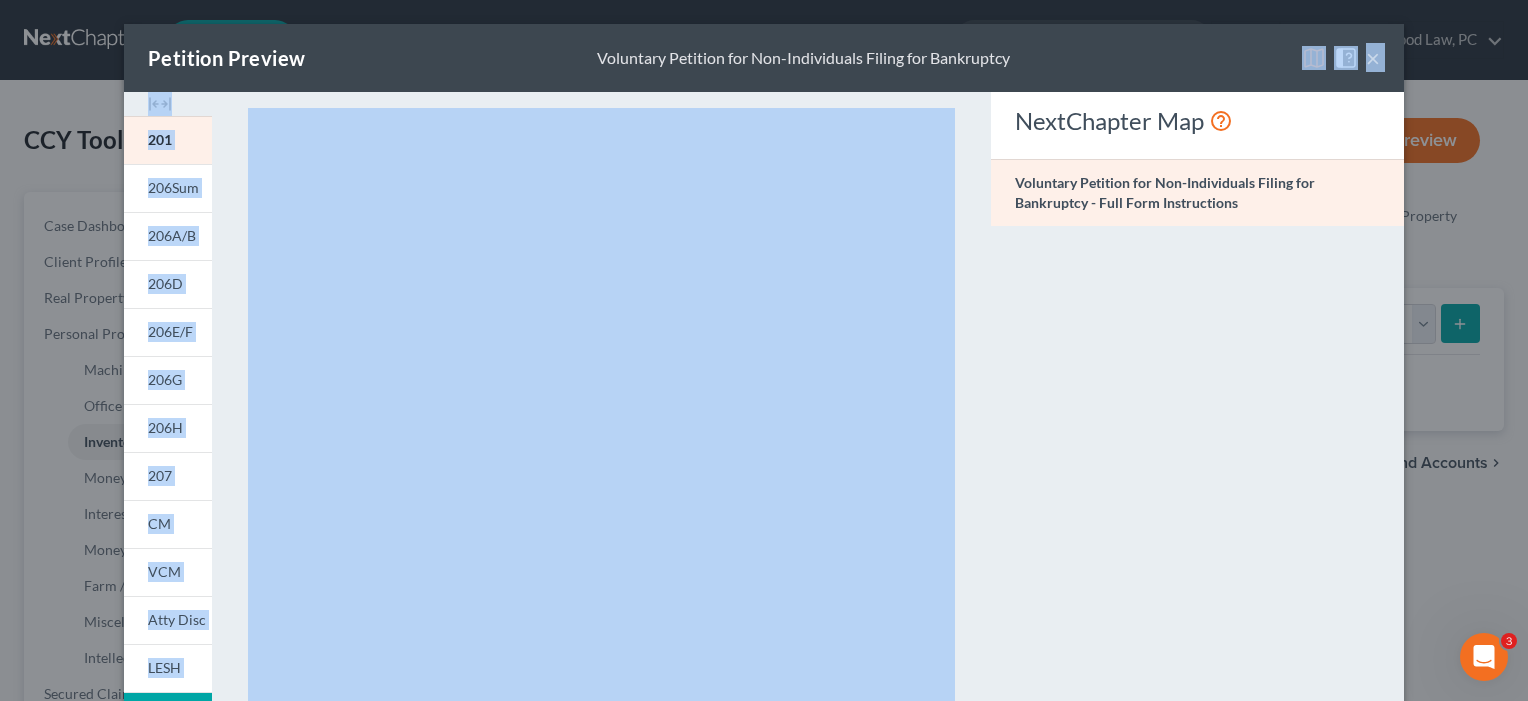 drag, startPoint x: 1162, startPoint y: 55, endPoint x: 1033, endPoint y: 139, distance: 153.9383 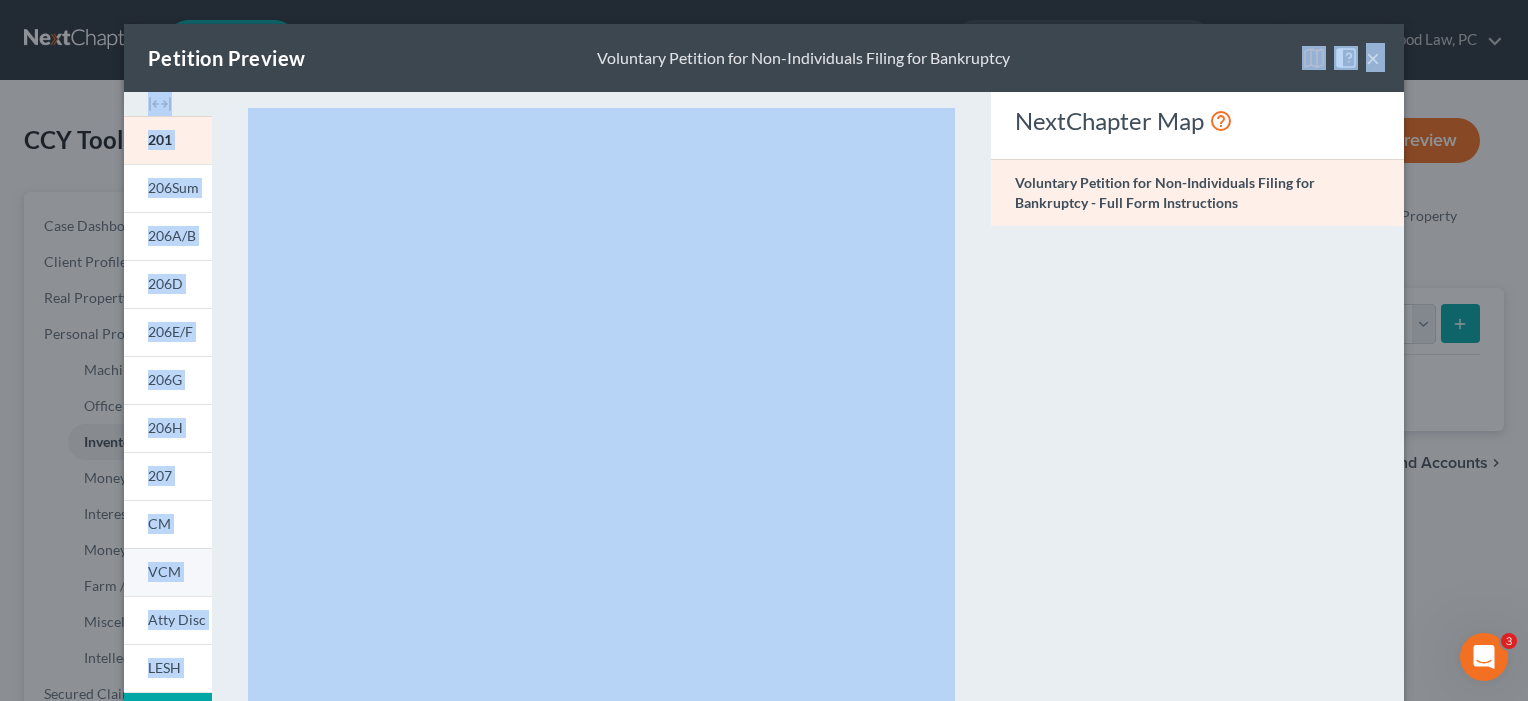 click on "VCM" at bounding box center (168, 572) 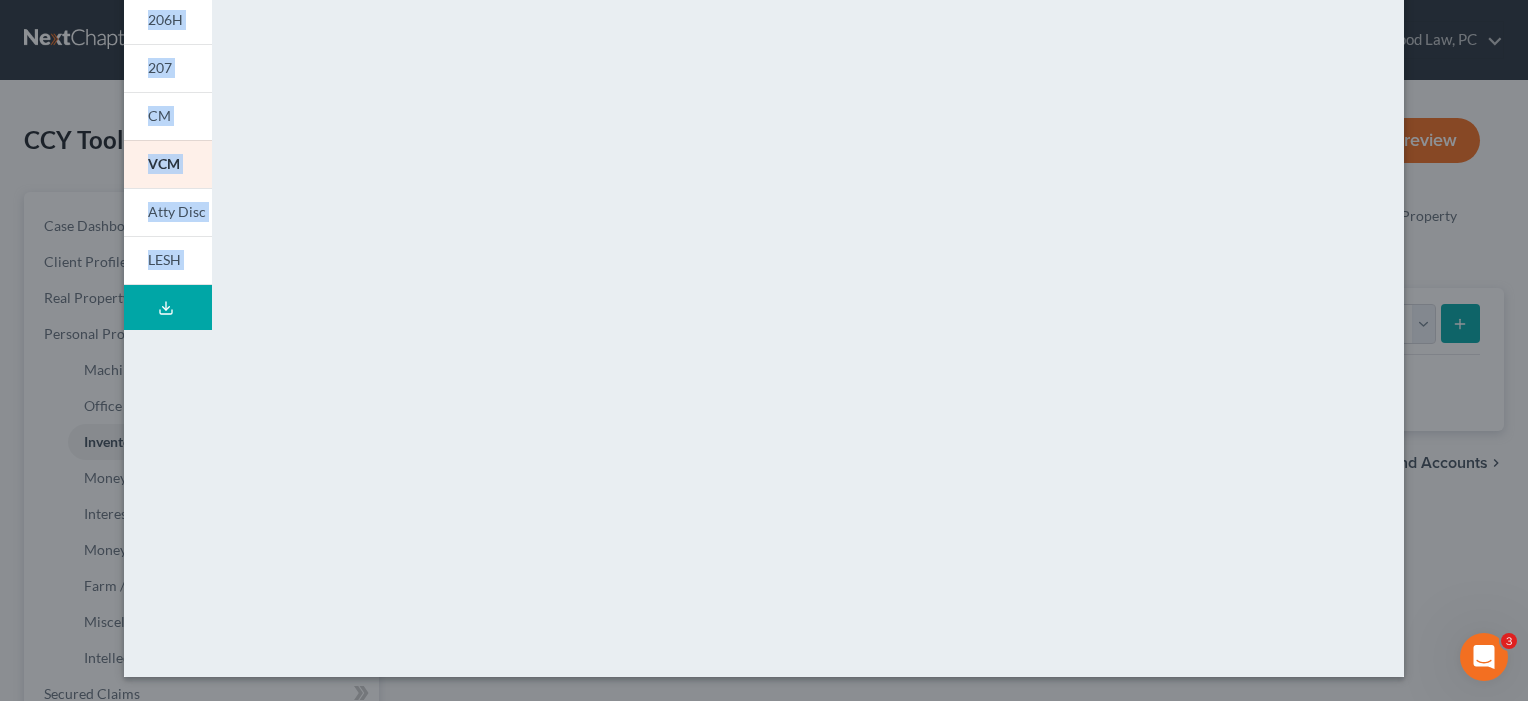 scroll, scrollTop: 408, scrollLeft: 0, axis: vertical 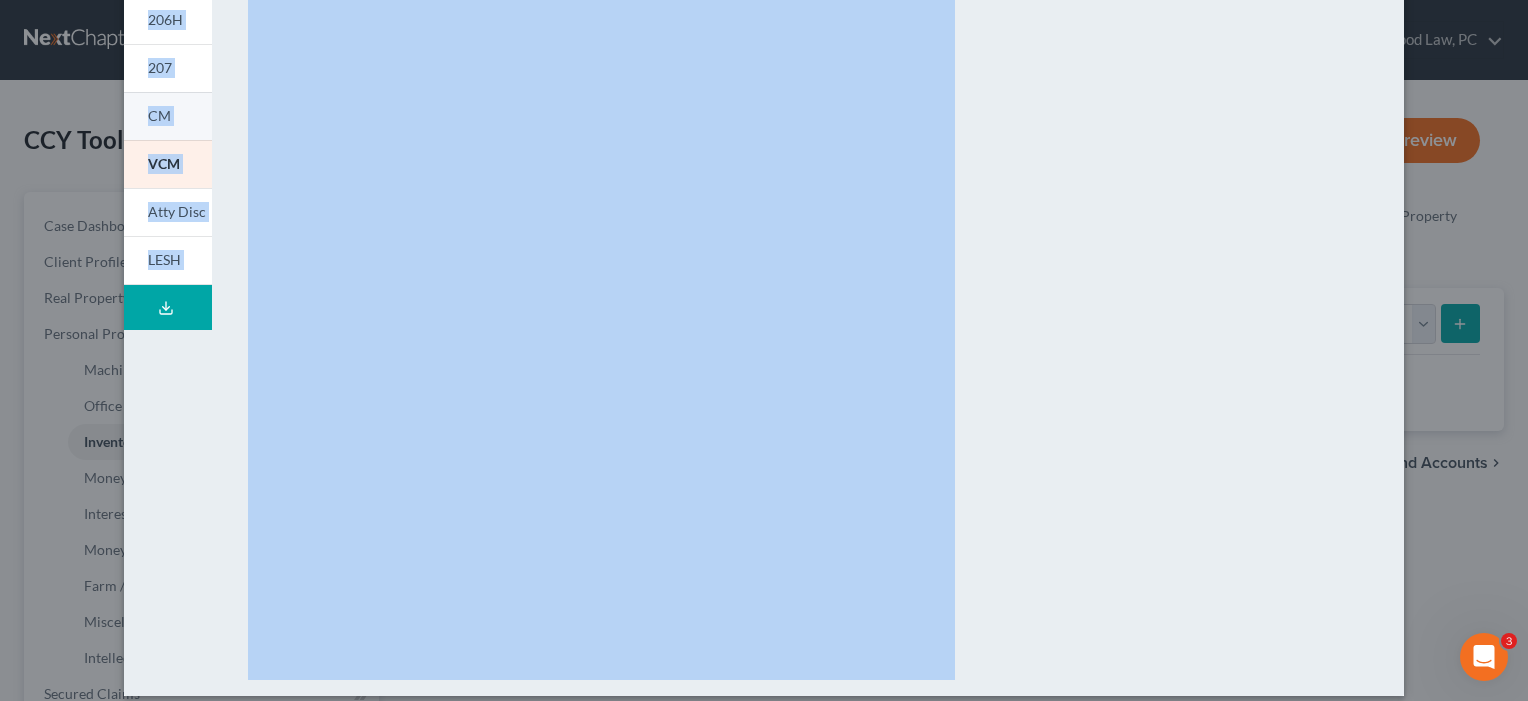 click on "CM" at bounding box center [159, 115] 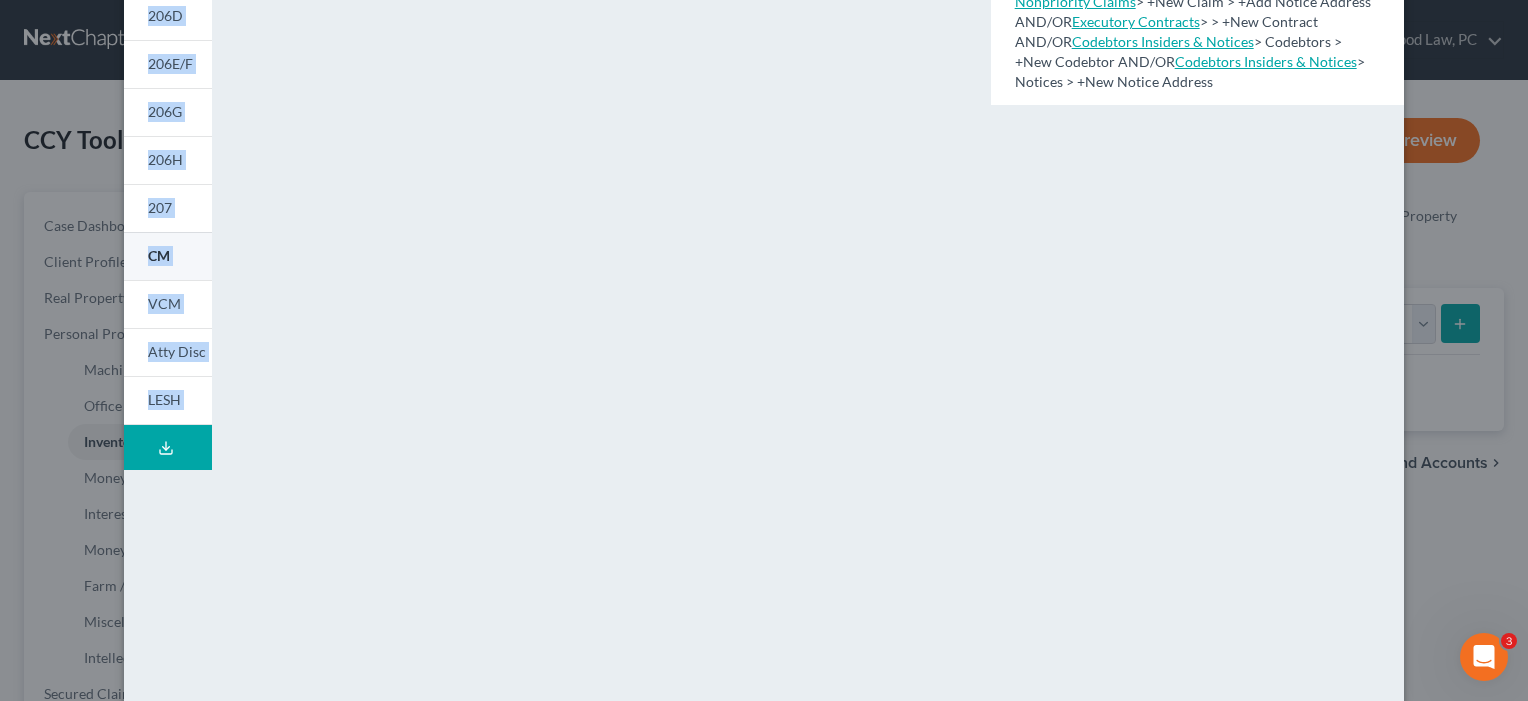 scroll, scrollTop: 191, scrollLeft: 0, axis: vertical 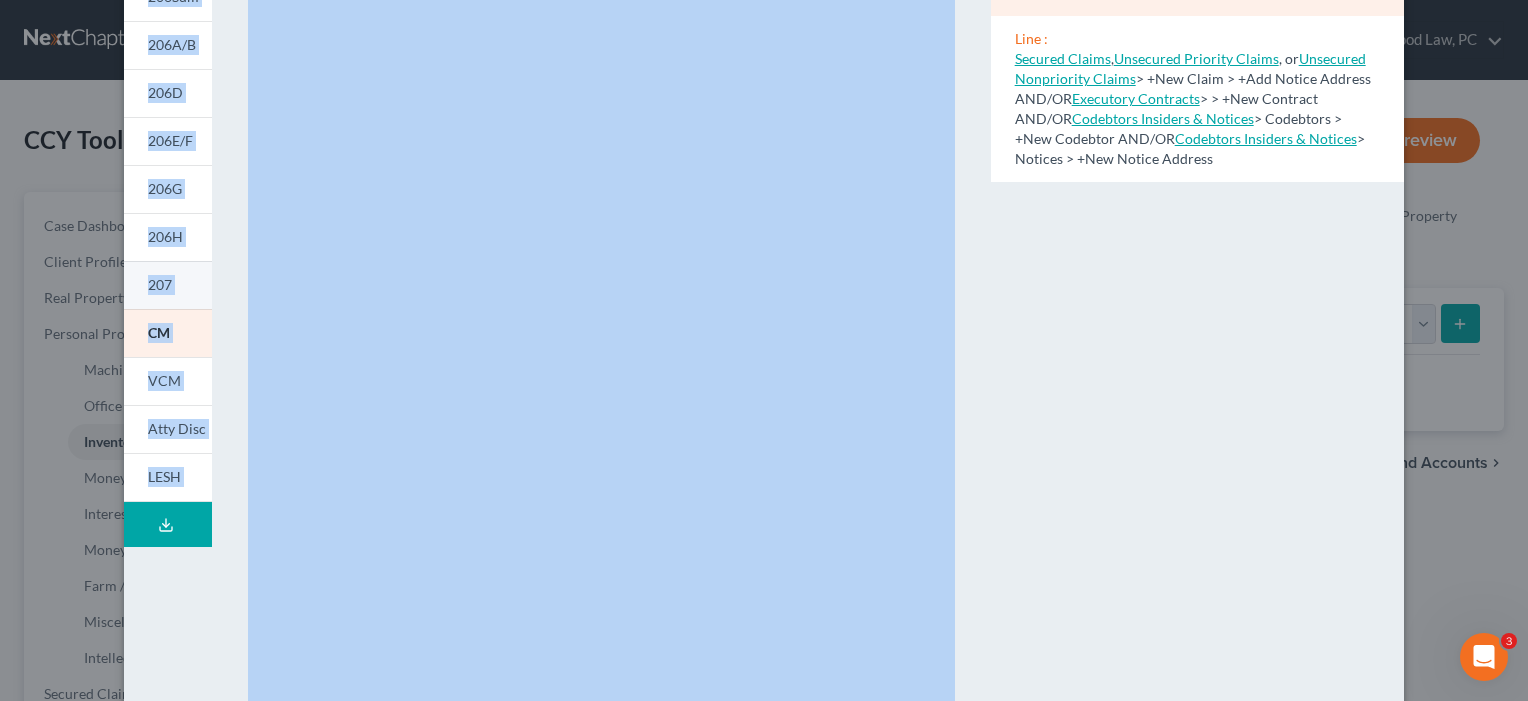 click on "207" at bounding box center [160, 284] 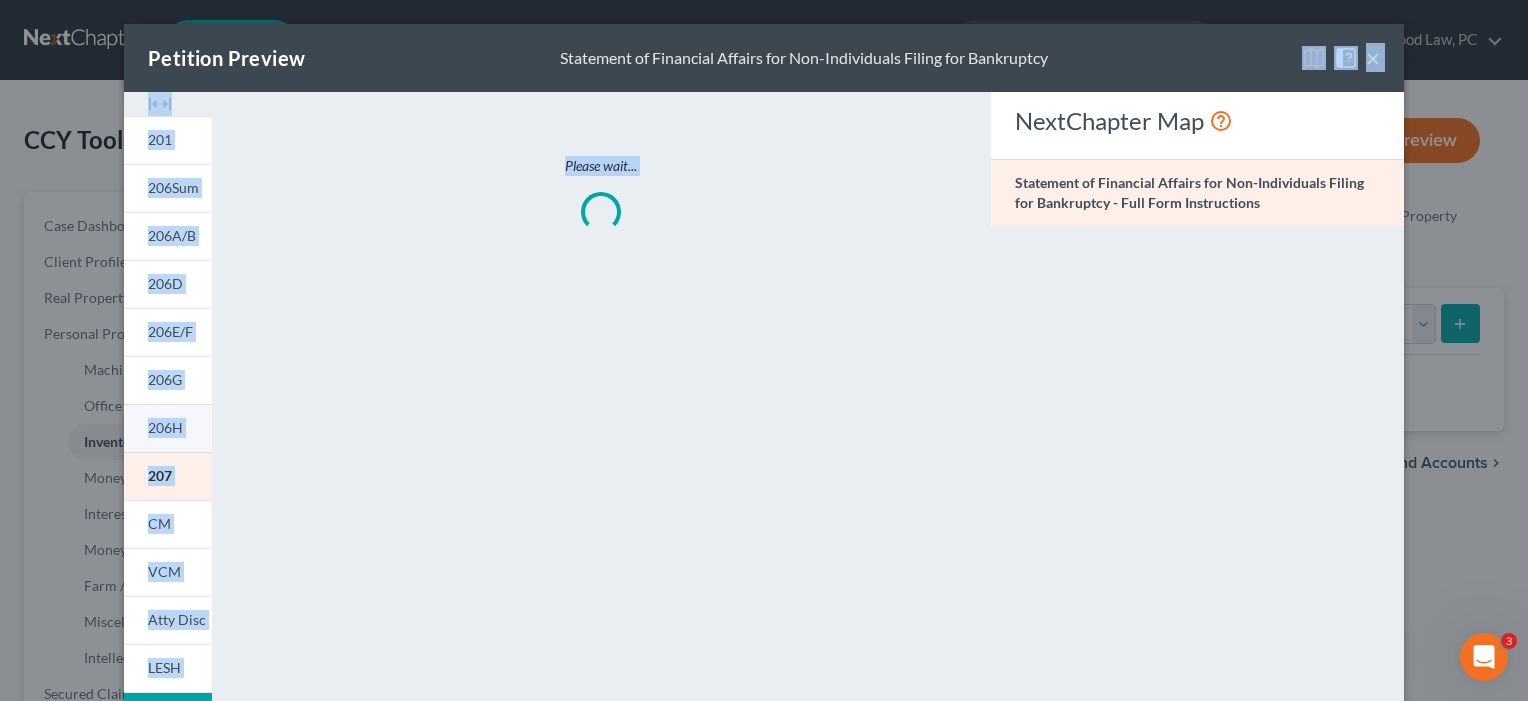scroll, scrollTop: 0, scrollLeft: 0, axis: both 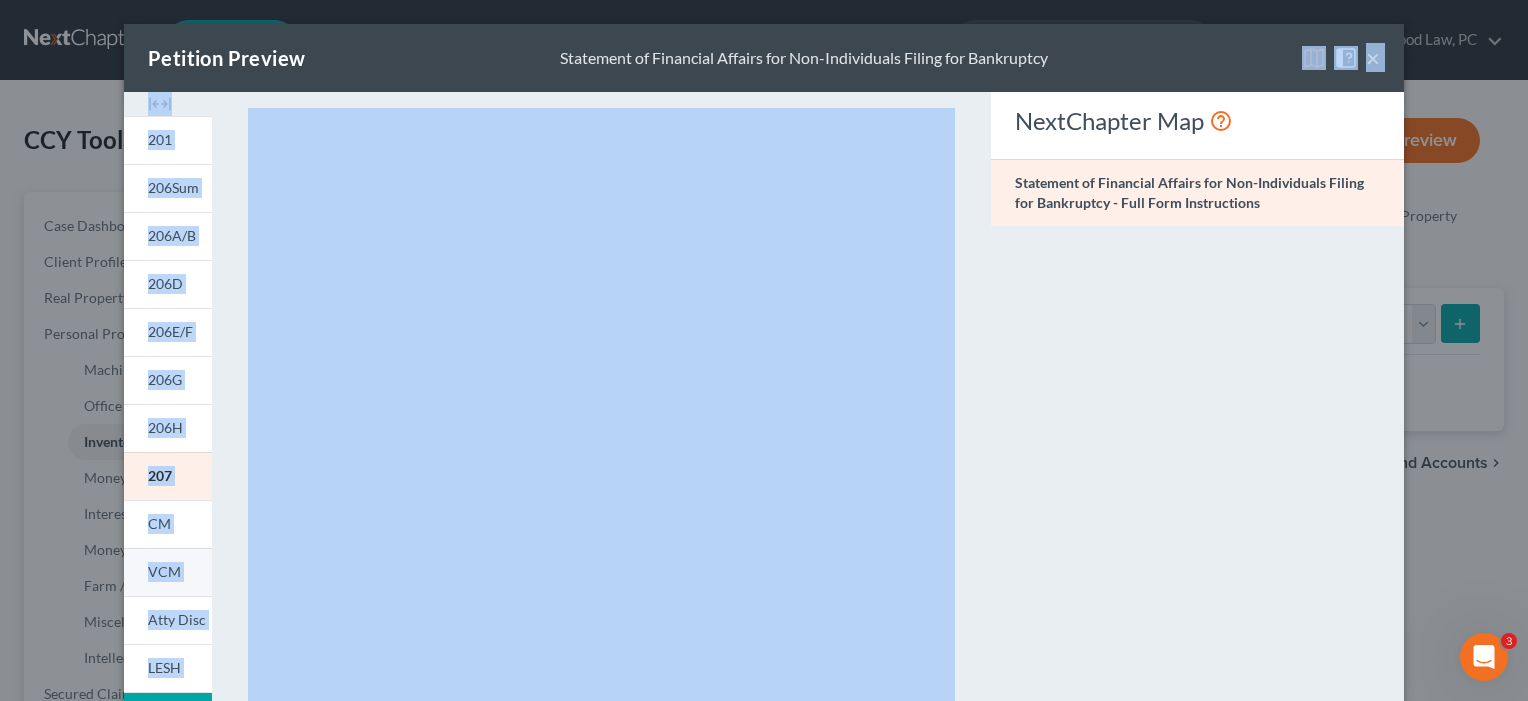 click on "VCM" at bounding box center [164, 571] 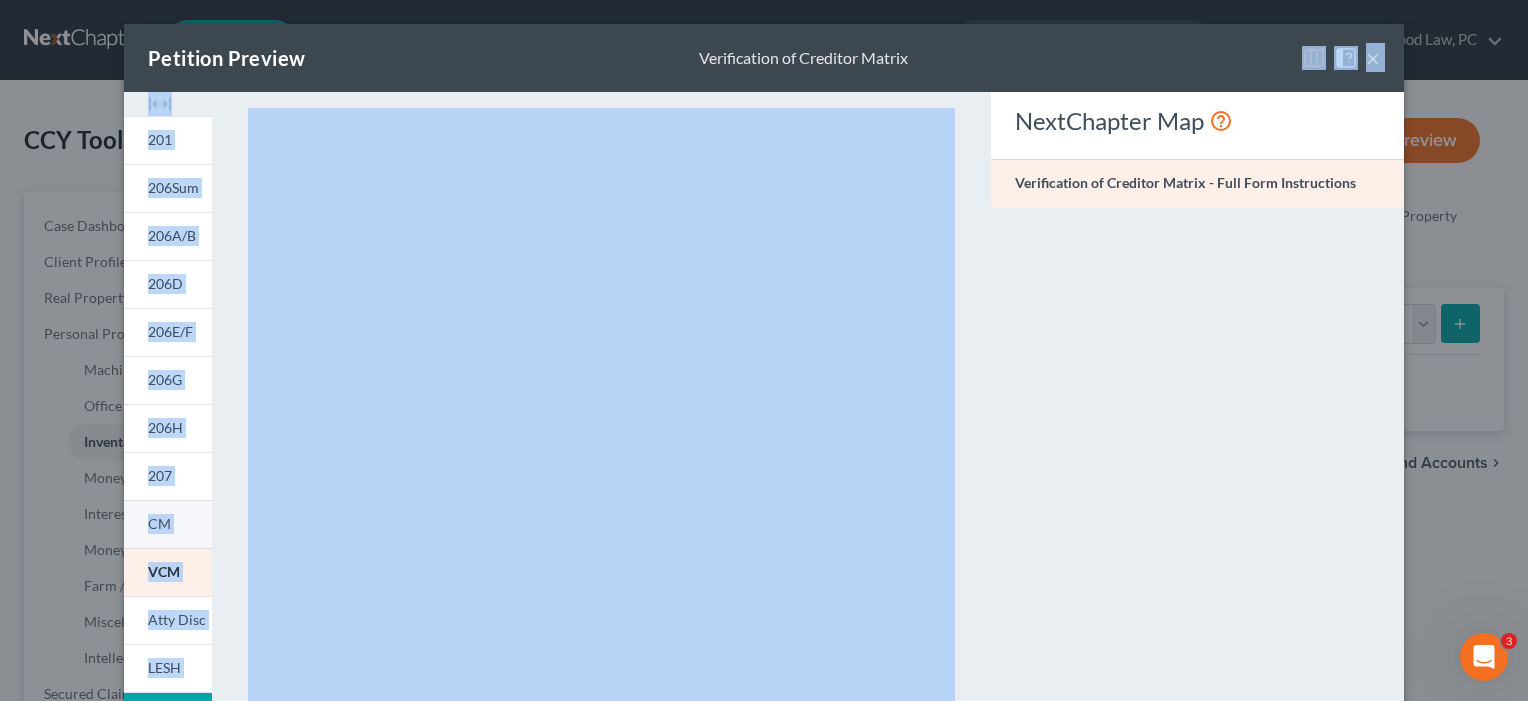 click on "CM" at bounding box center [159, 523] 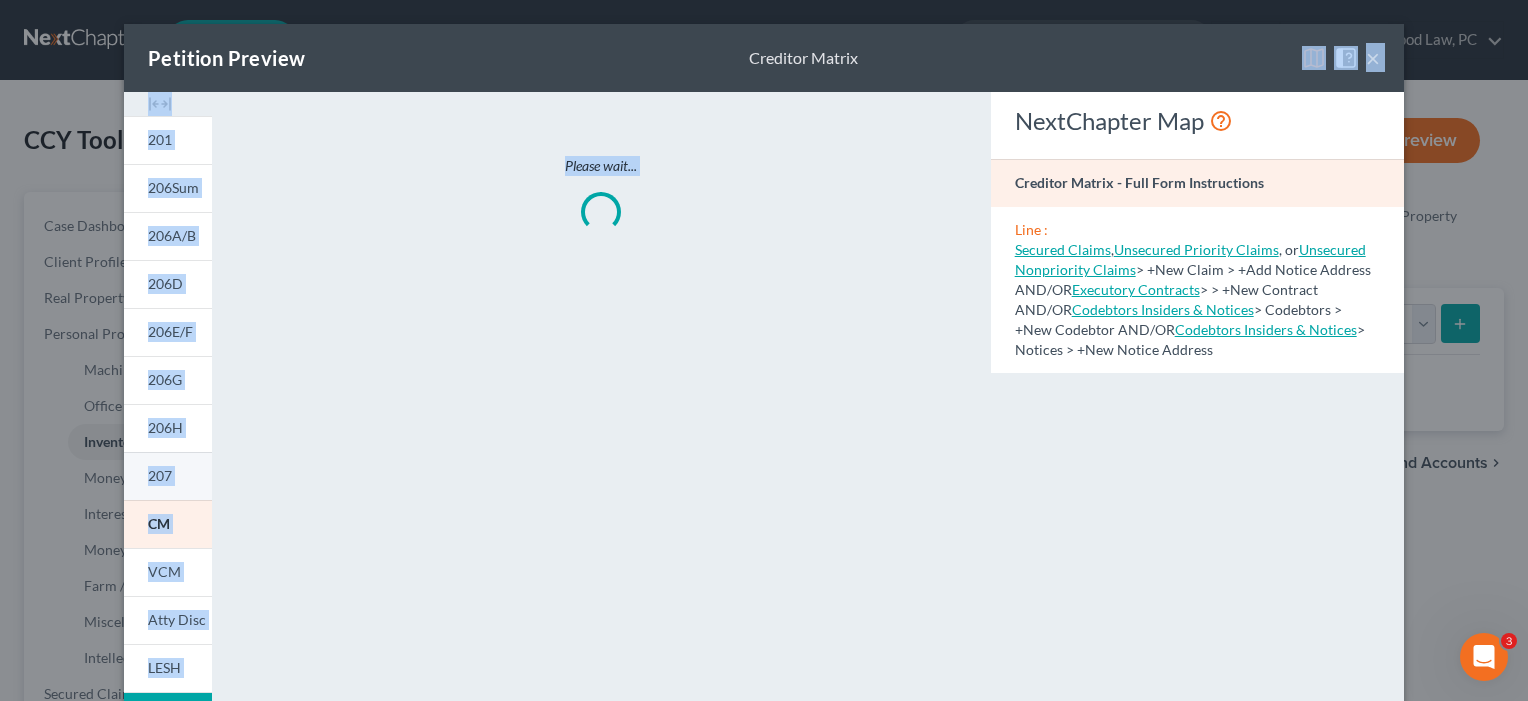 click on "207" at bounding box center (160, 475) 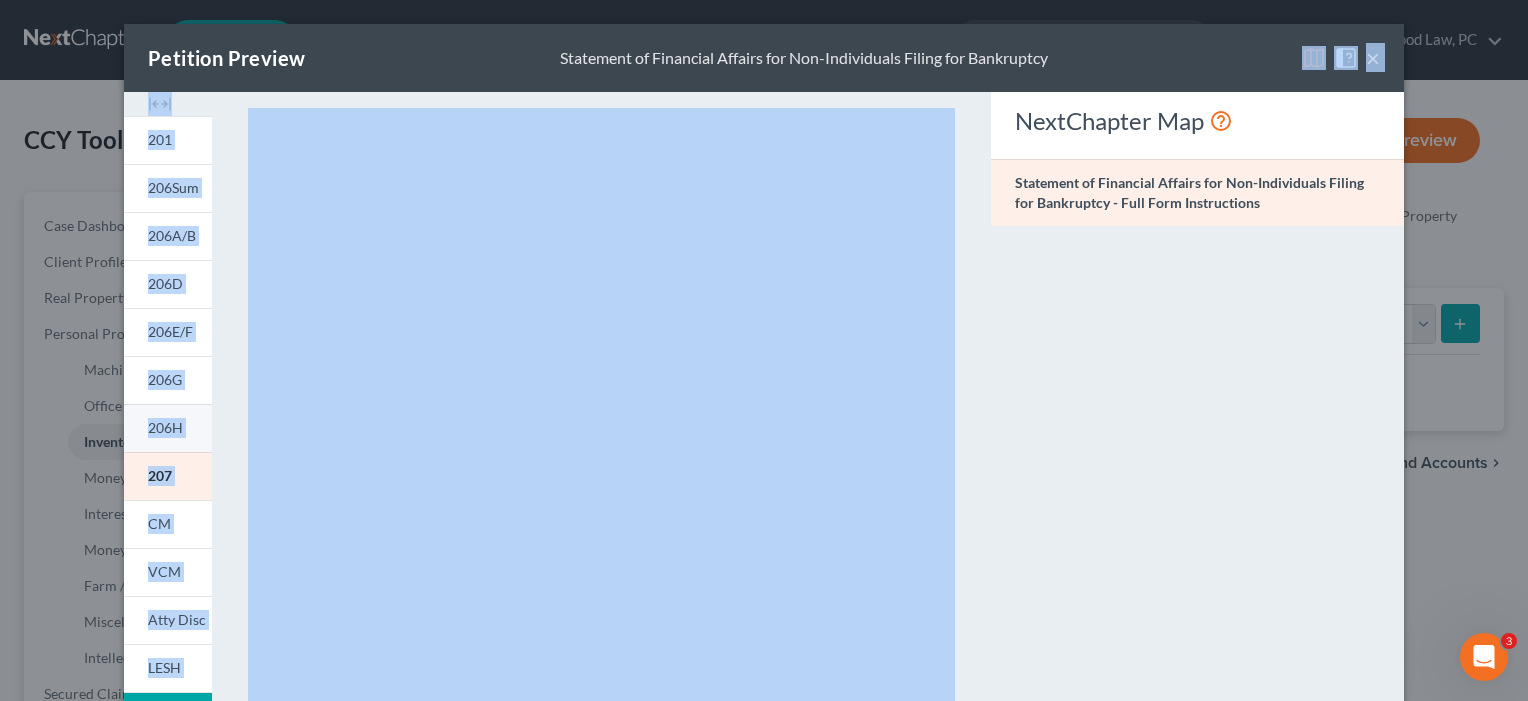 click on "206H" at bounding box center [168, 428] 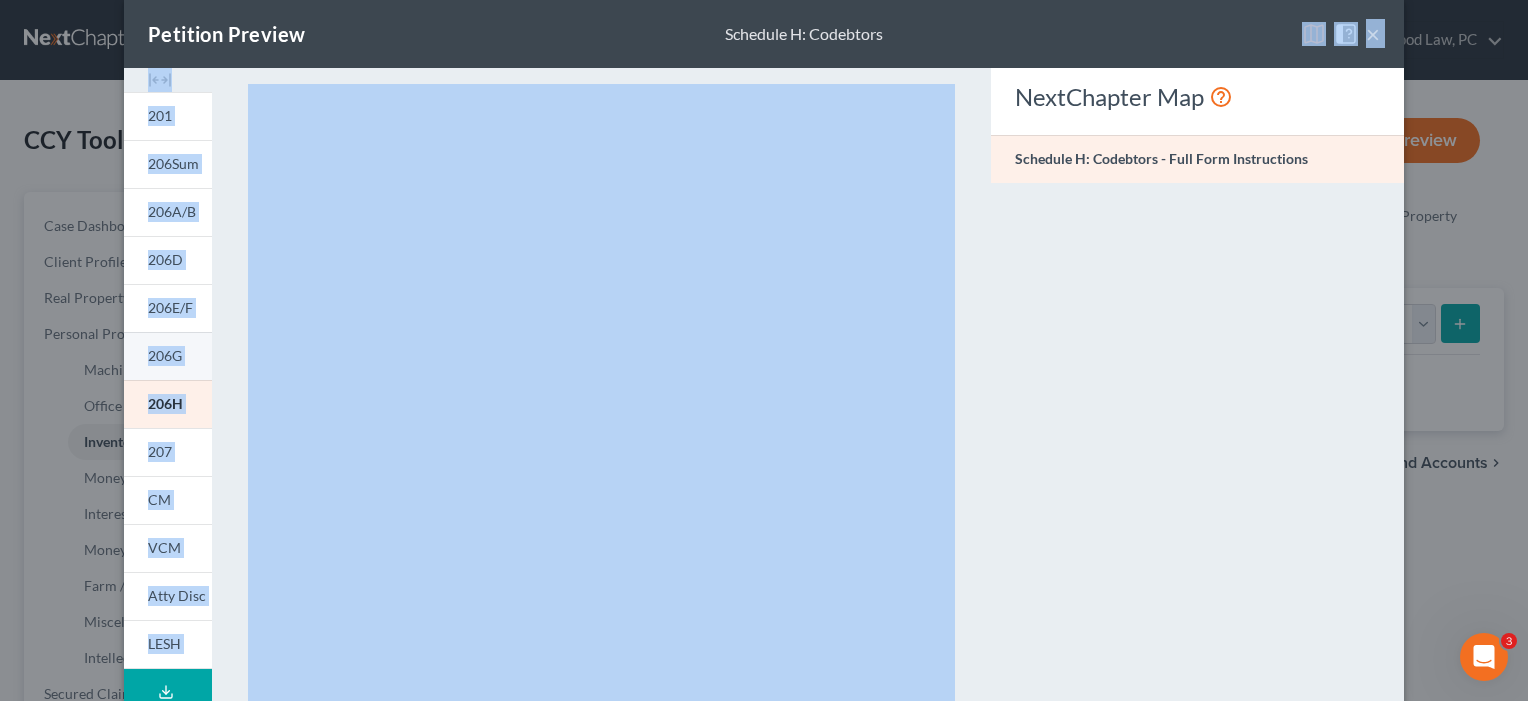 scroll, scrollTop: 28, scrollLeft: 0, axis: vertical 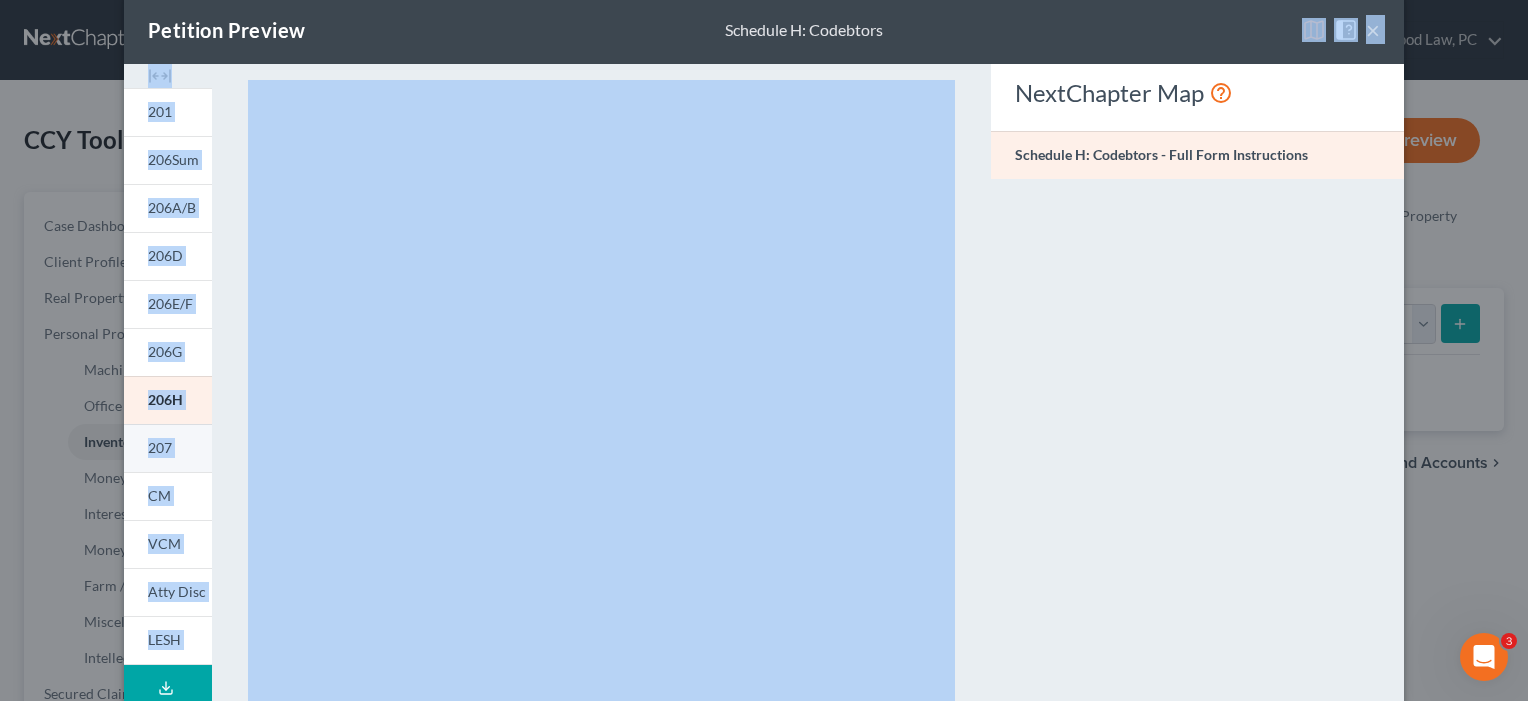 click on "207" at bounding box center [160, 447] 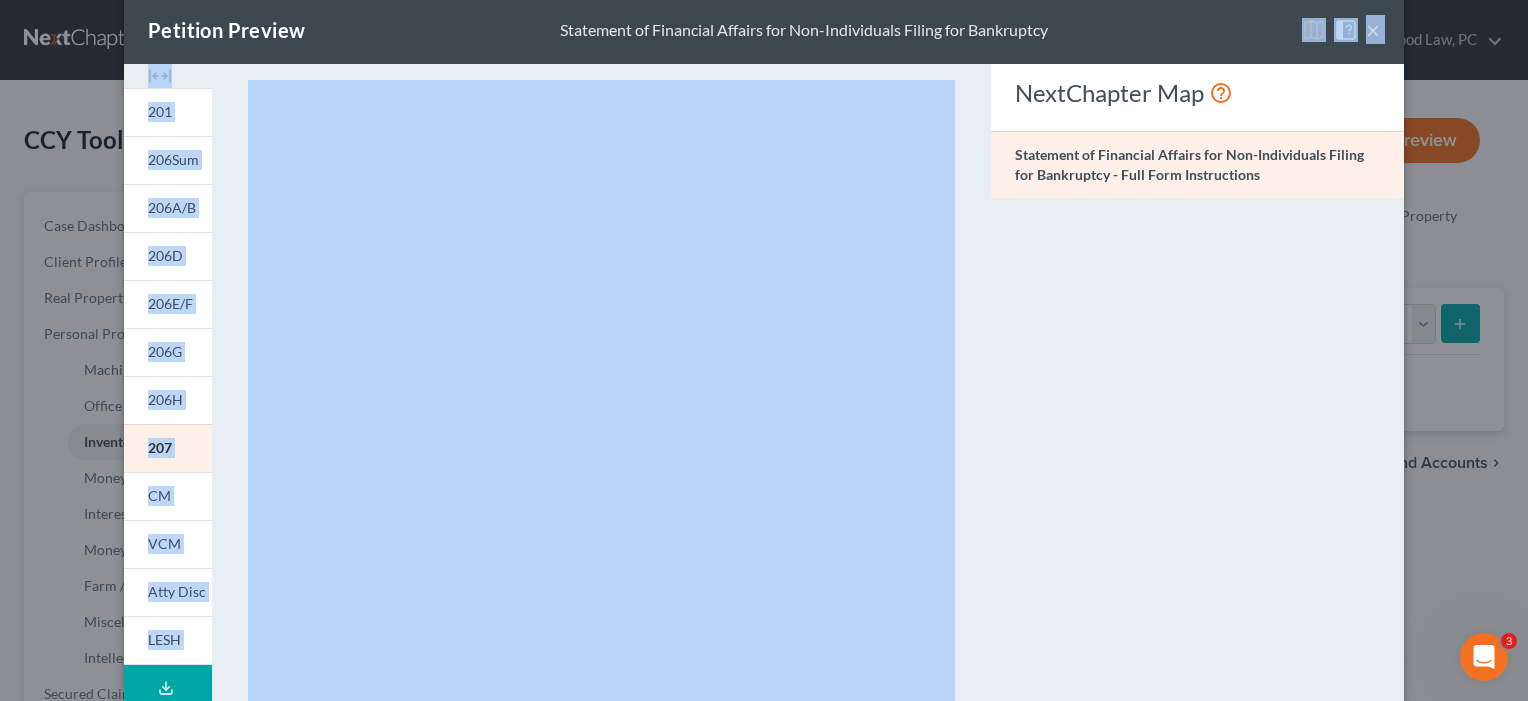 click on "×" at bounding box center (1373, 30) 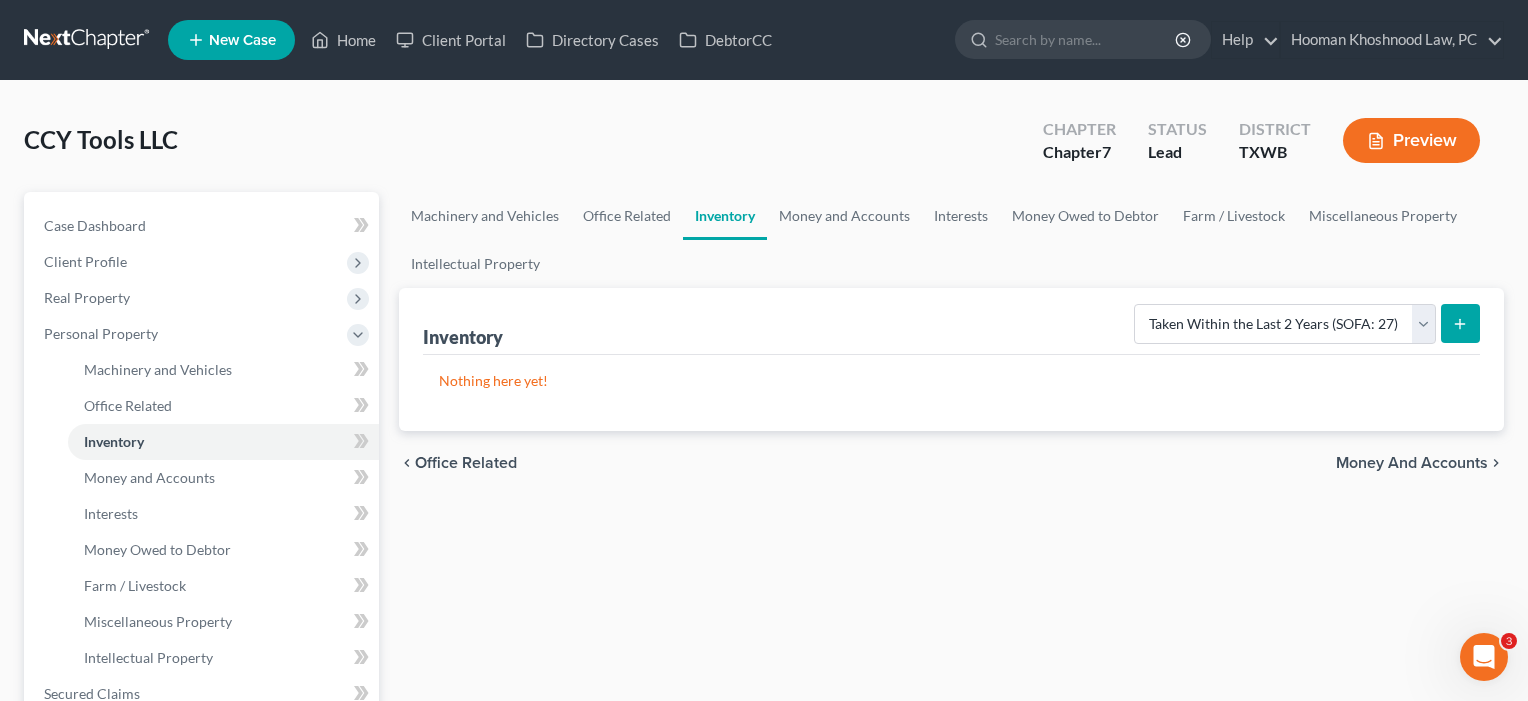 click at bounding box center [1460, 323] 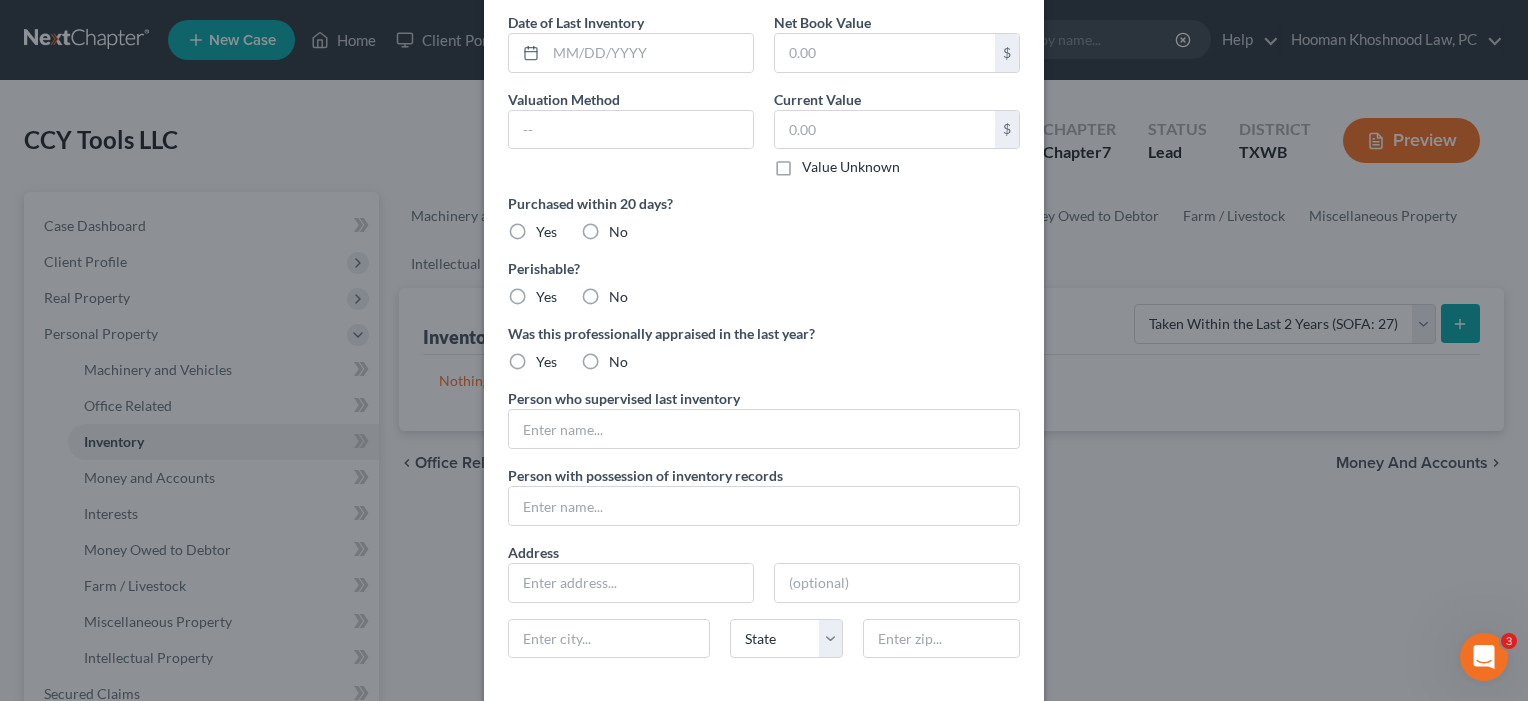 scroll, scrollTop: 166, scrollLeft: 0, axis: vertical 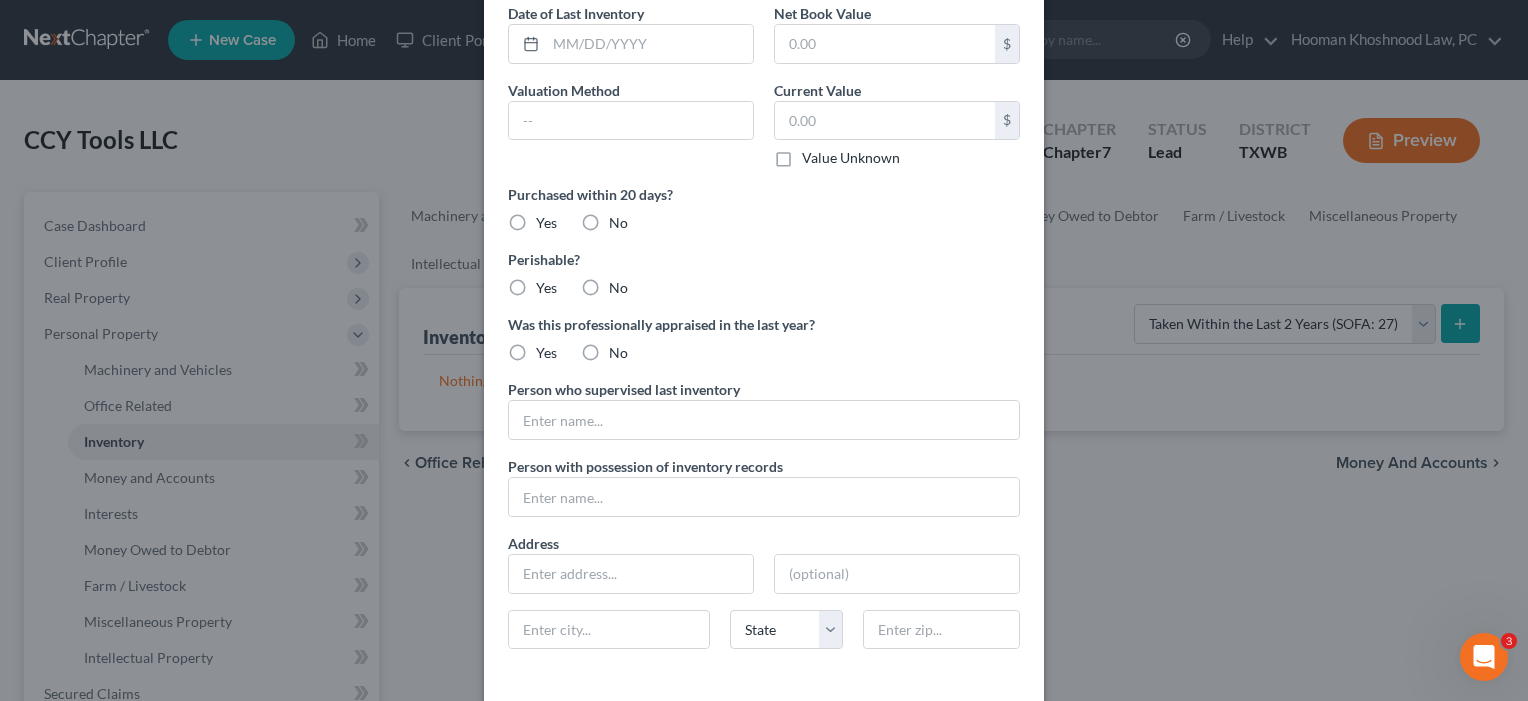 click on "No" at bounding box center (618, 288) 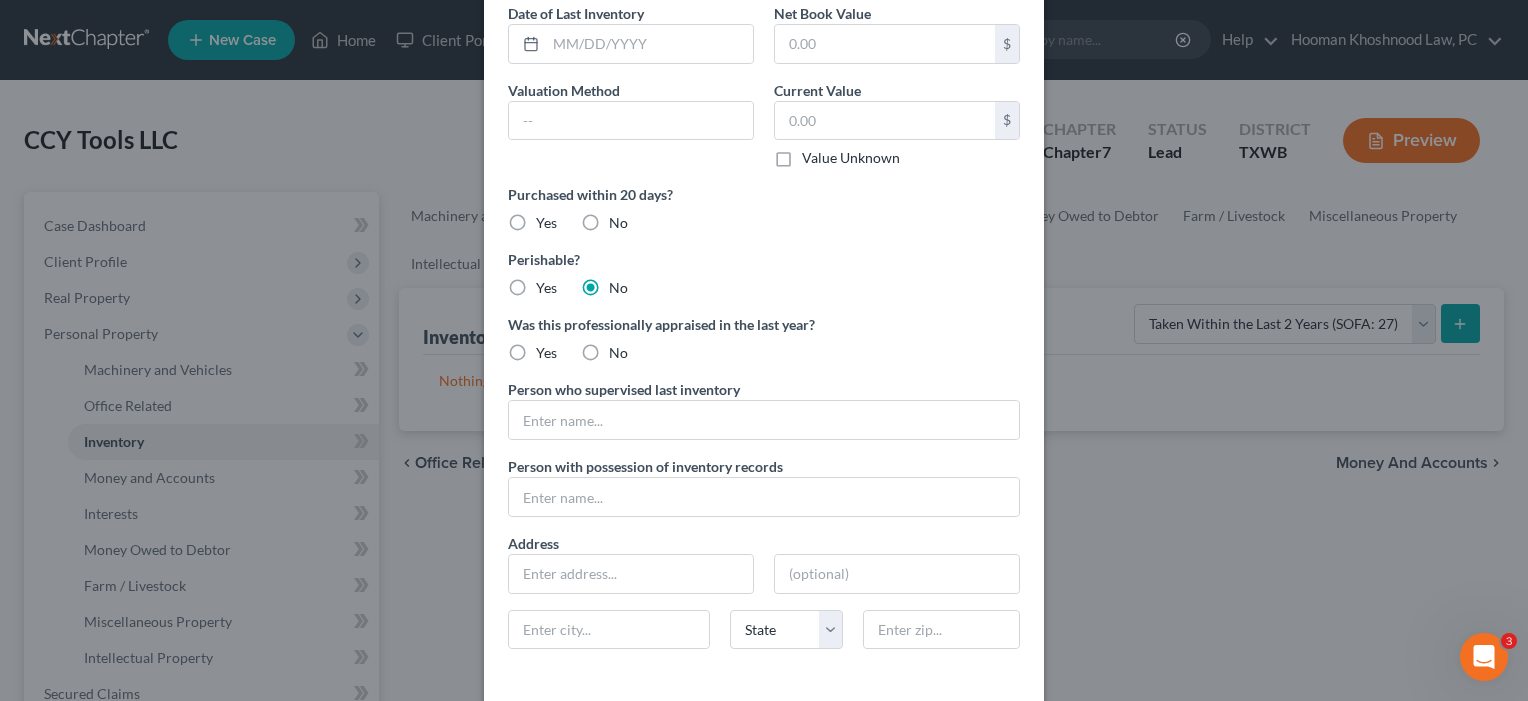 click on "No" at bounding box center [618, 223] 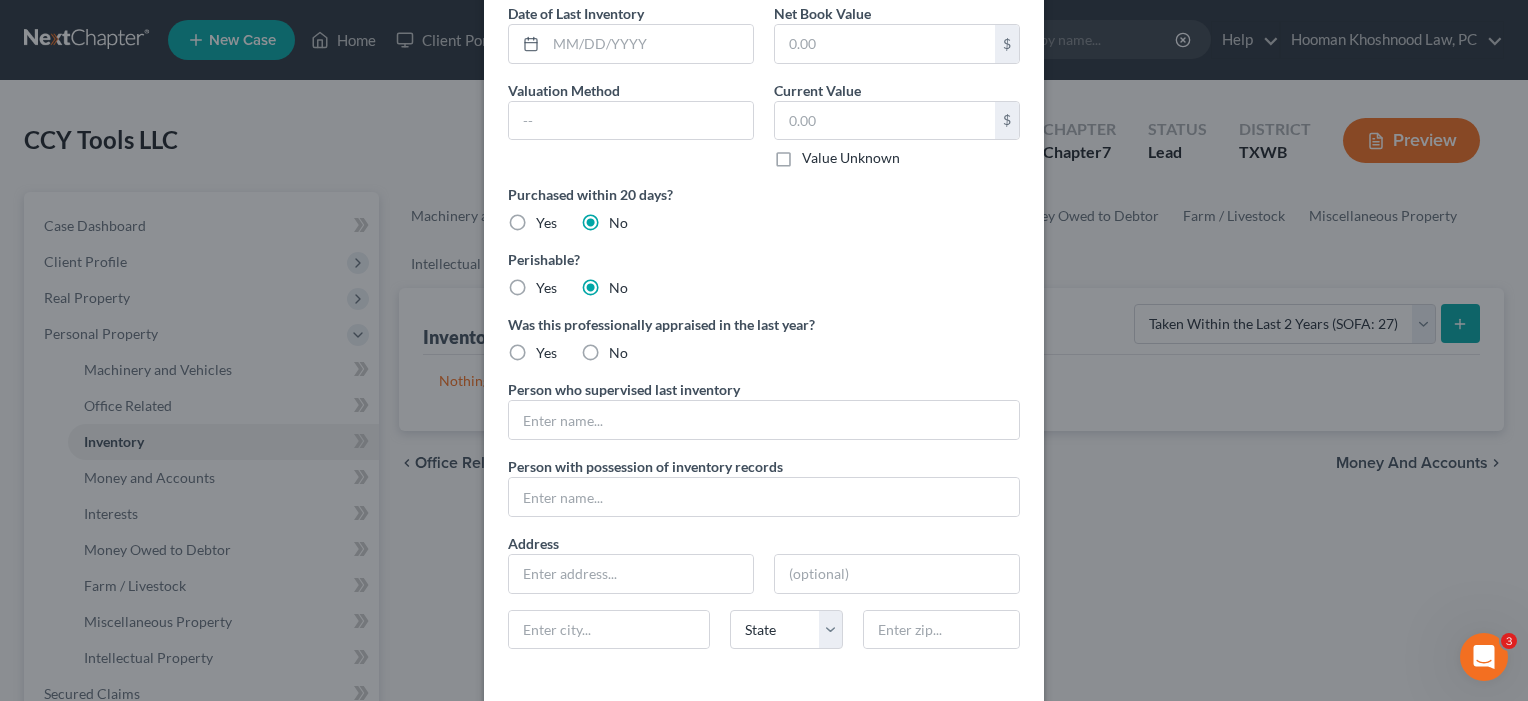 click on "No" at bounding box center [618, 223] 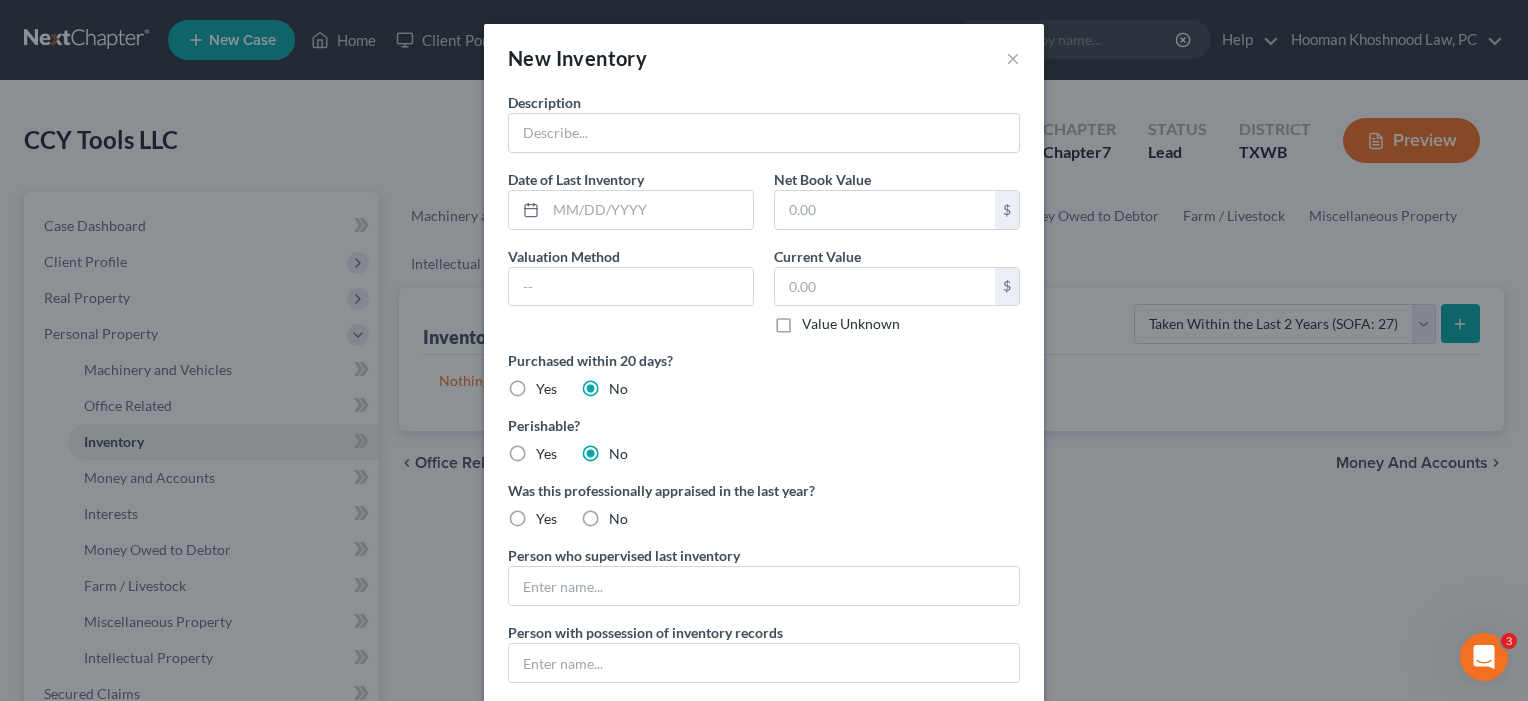 scroll, scrollTop: 0, scrollLeft: 0, axis: both 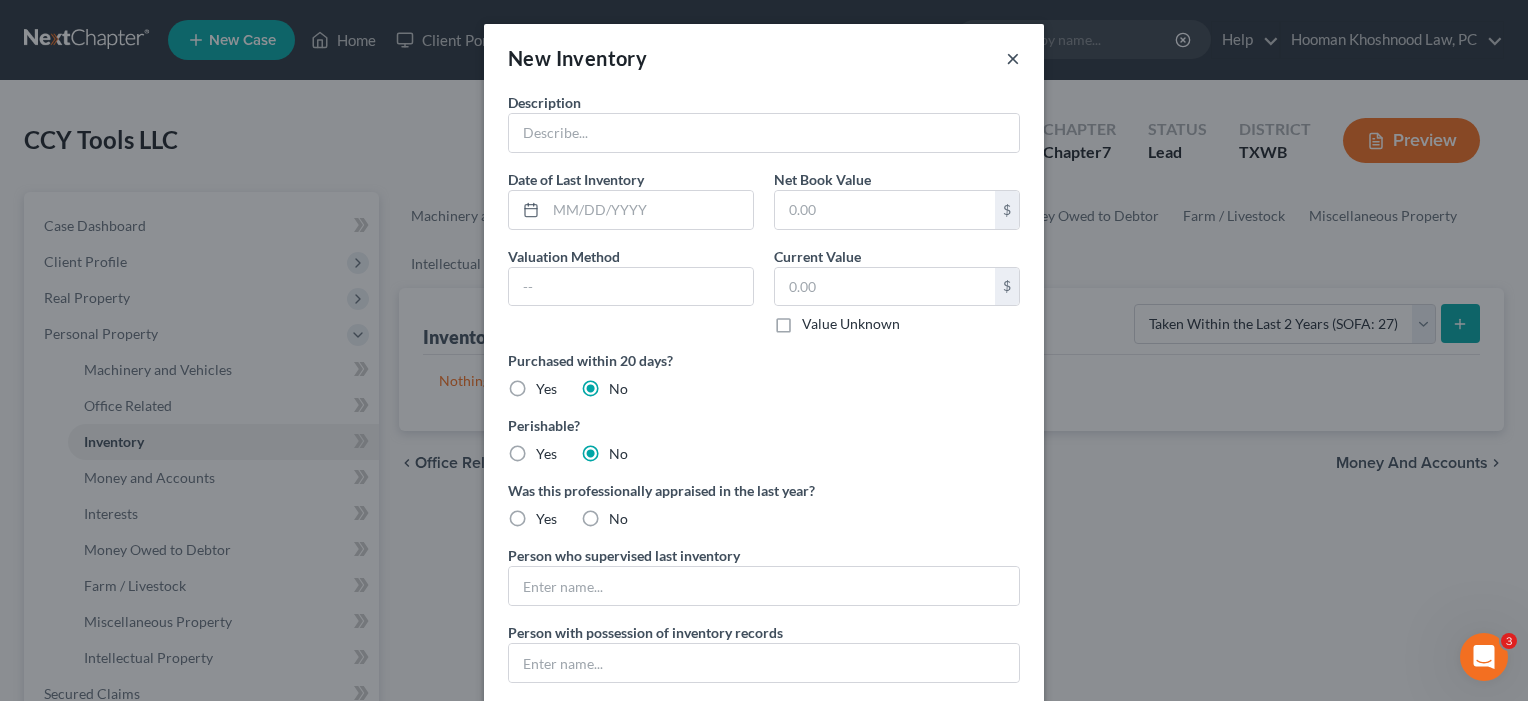 click on "×" at bounding box center (1013, 58) 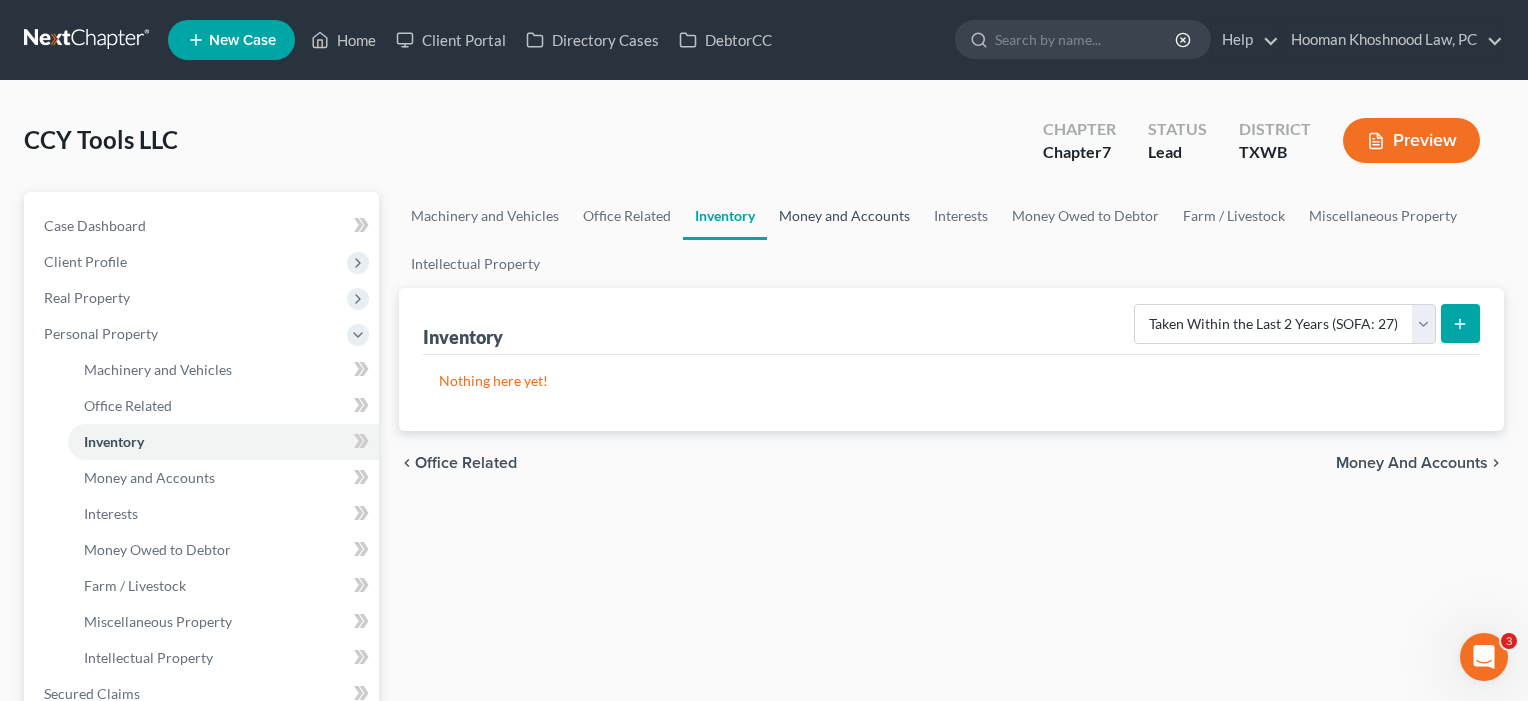 click on "Money and Accounts" at bounding box center (844, 216) 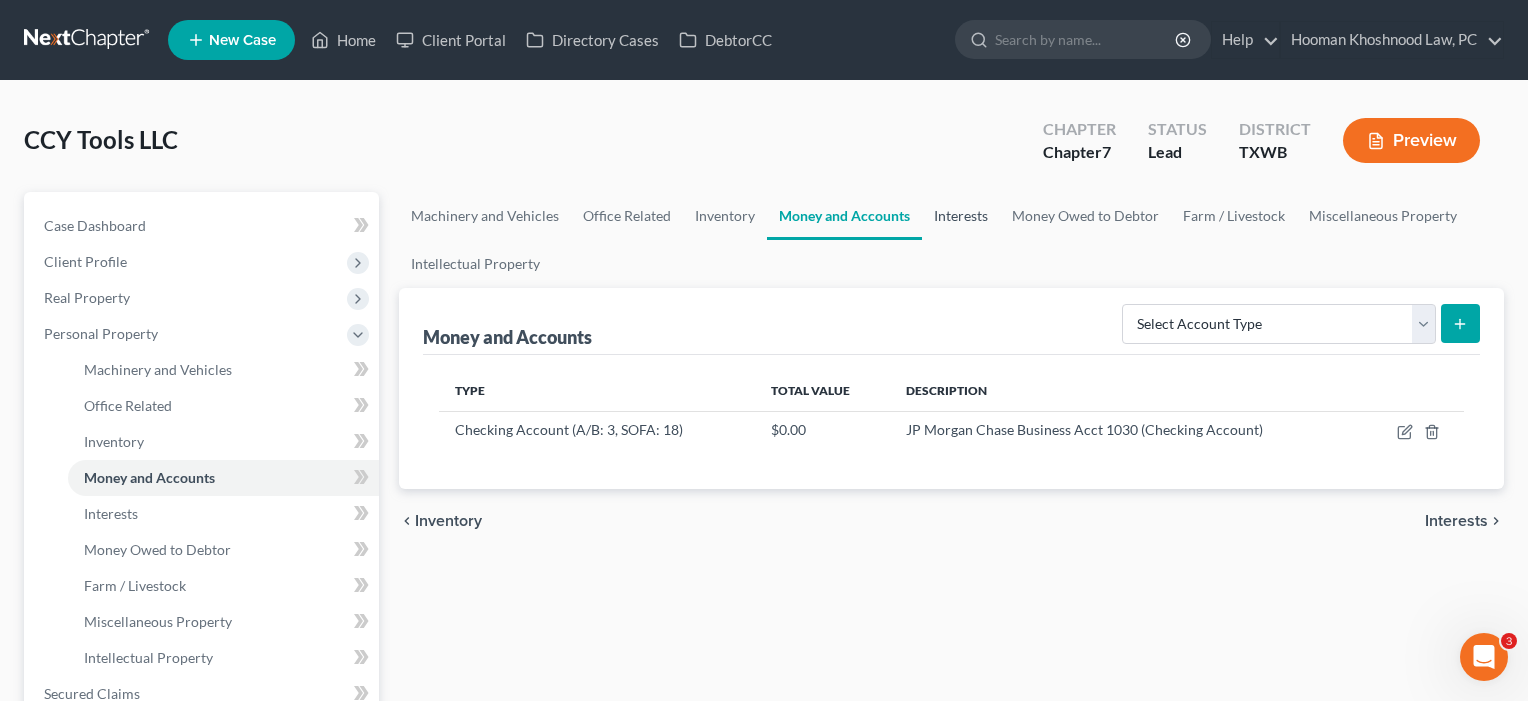 click on "Interests" at bounding box center (961, 216) 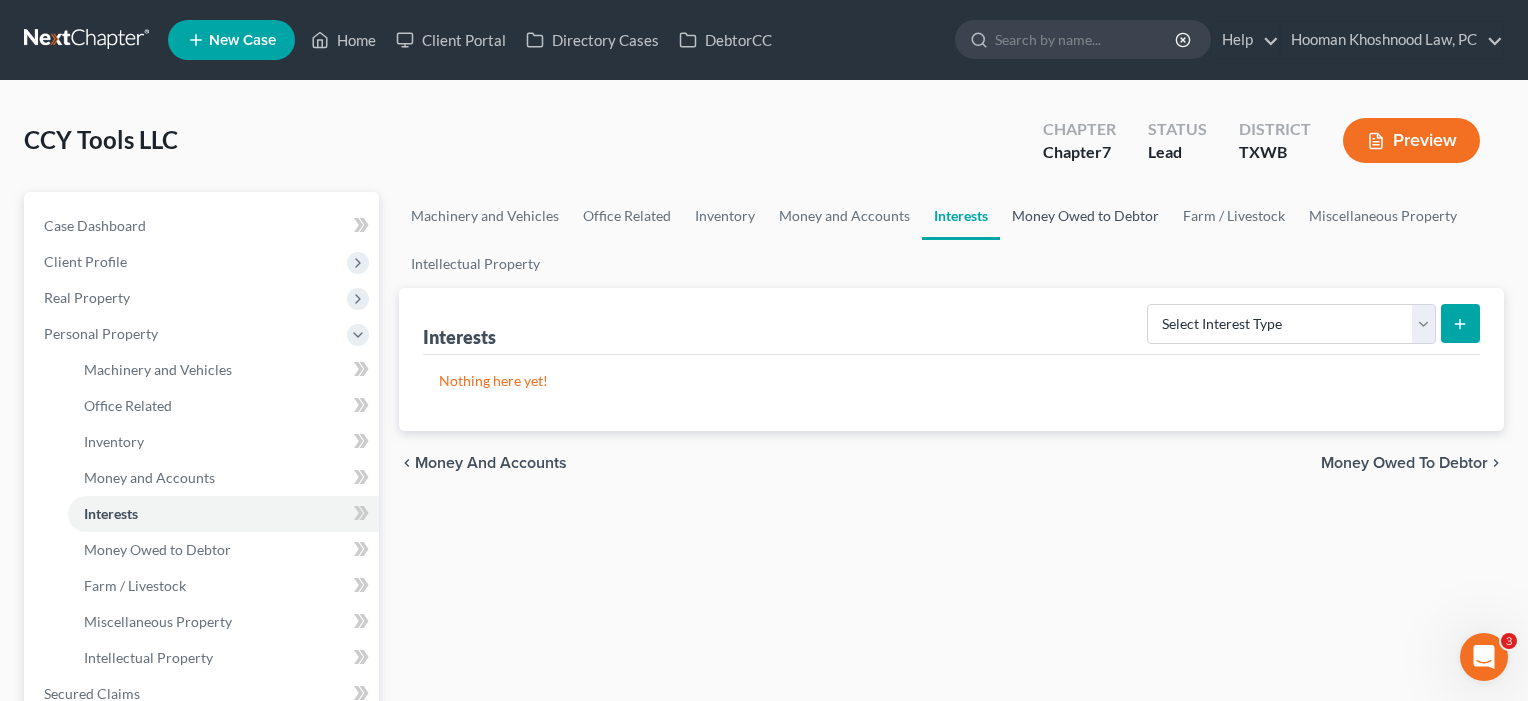 click on "Money Owed to Debtor" at bounding box center (1085, 216) 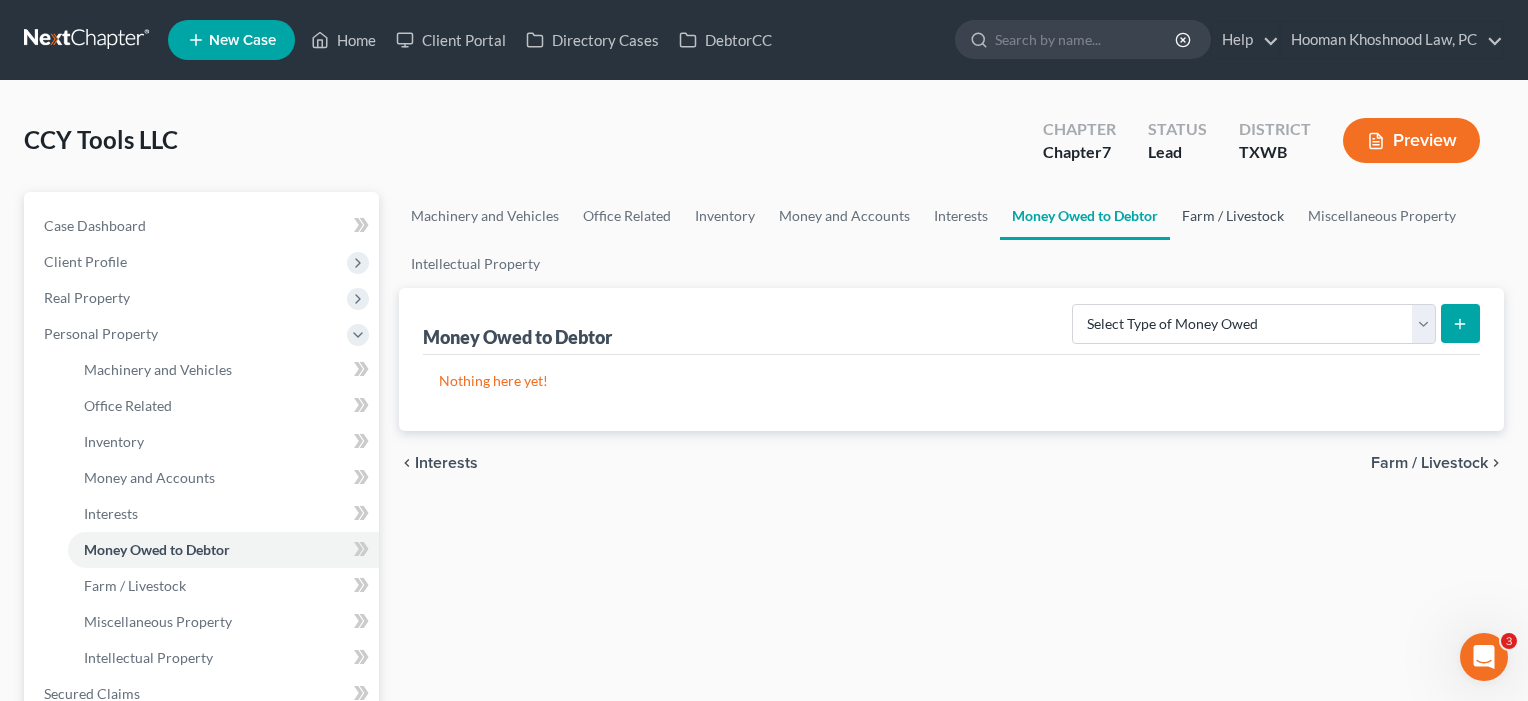 click on "Farm / Livestock" at bounding box center [1233, 216] 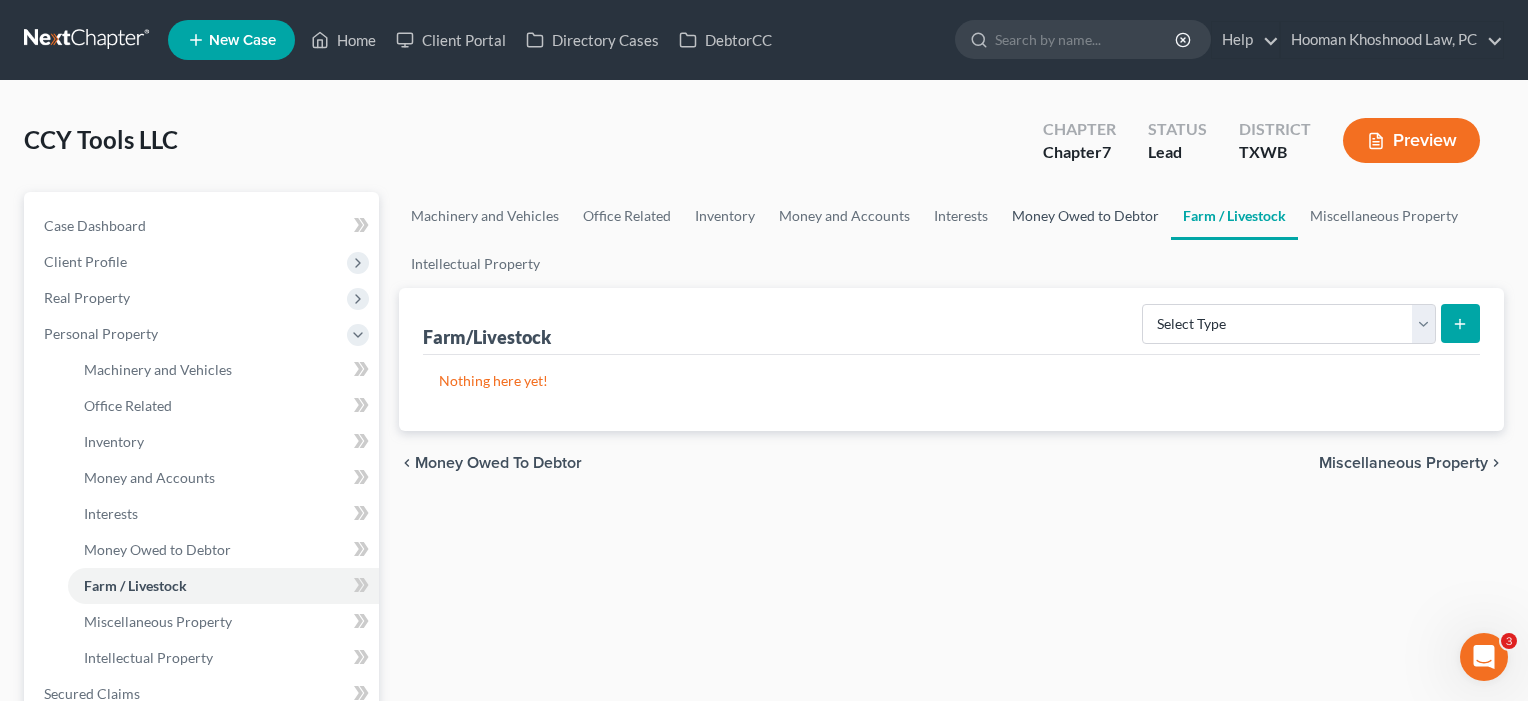 click on "Money Owed to Debtor" at bounding box center [1085, 216] 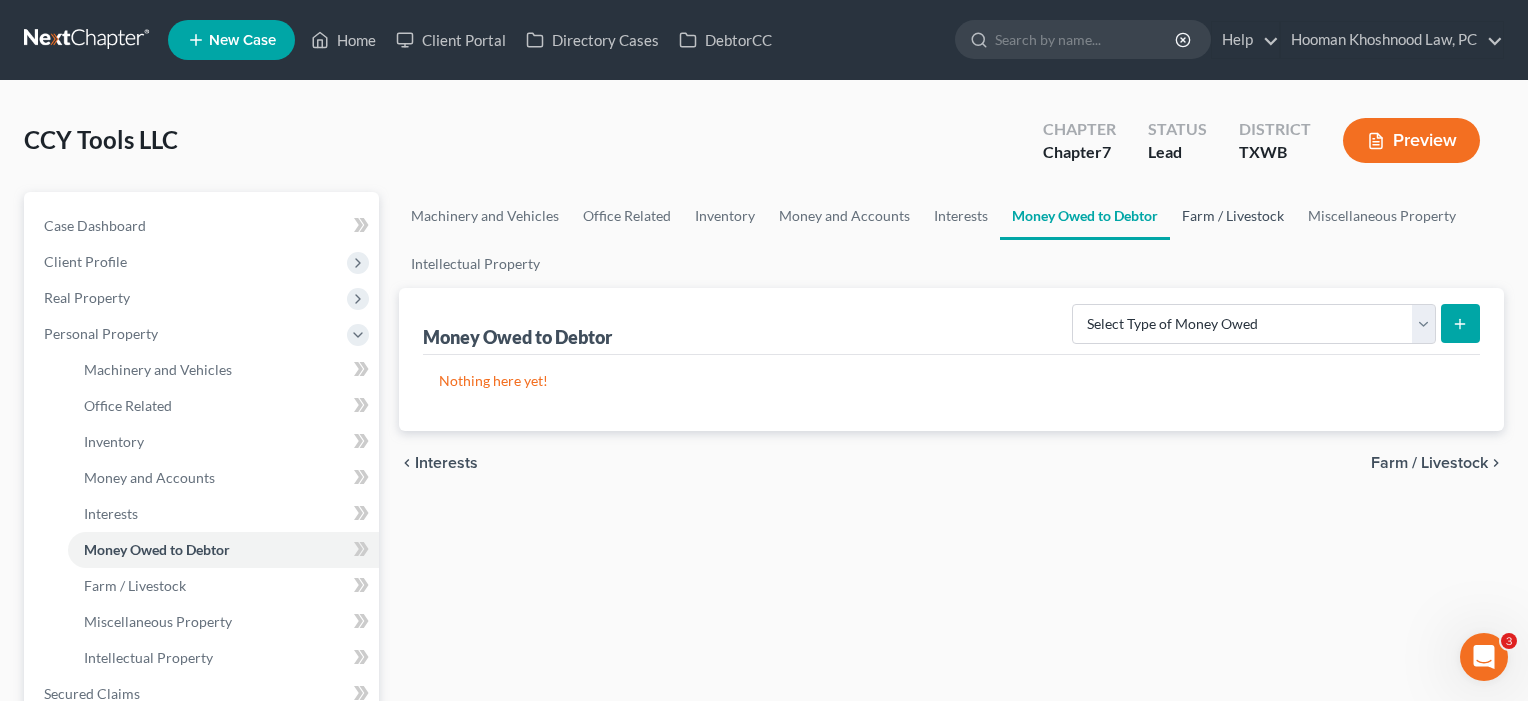 click on "Farm / Livestock" at bounding box center [1233, 216] 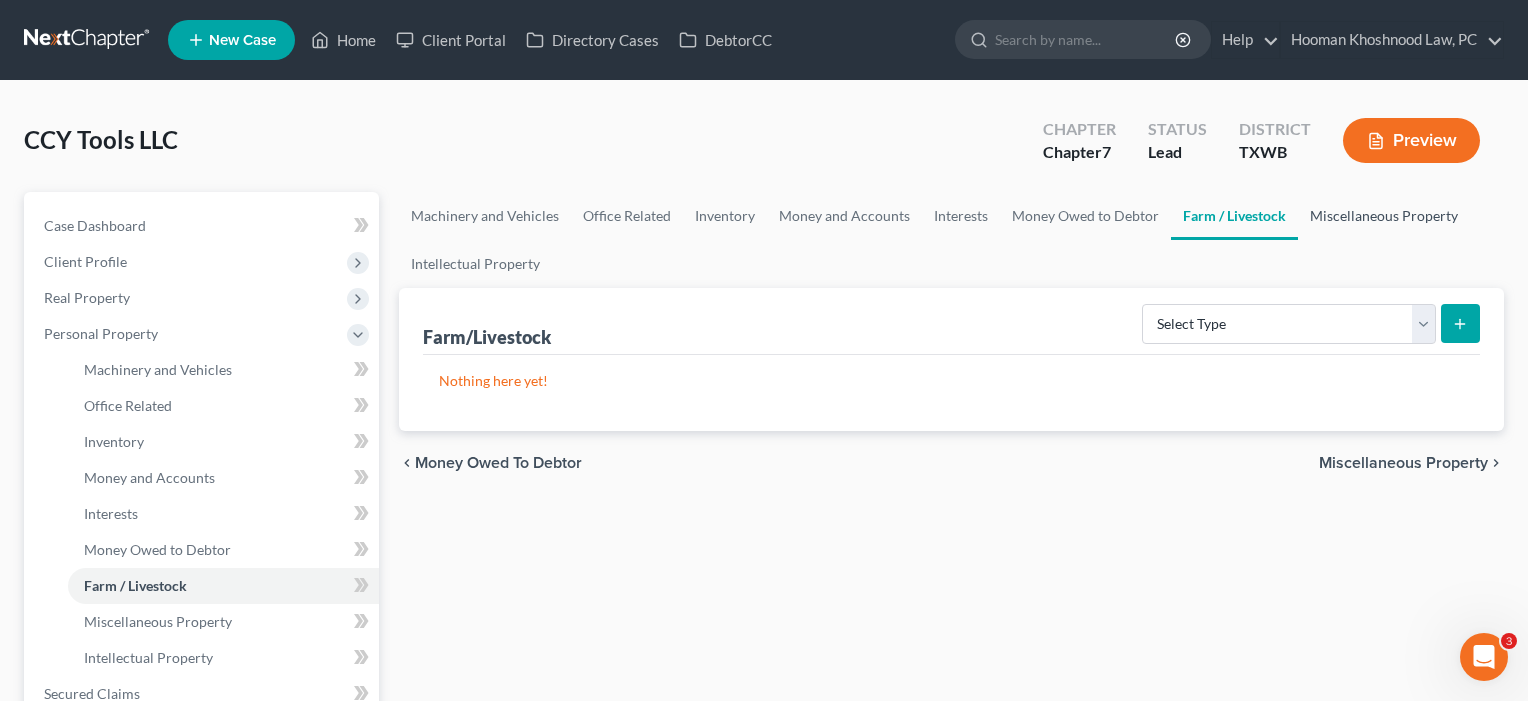 click on "Miscellaneous Property" at bounding box center (1384, 216) 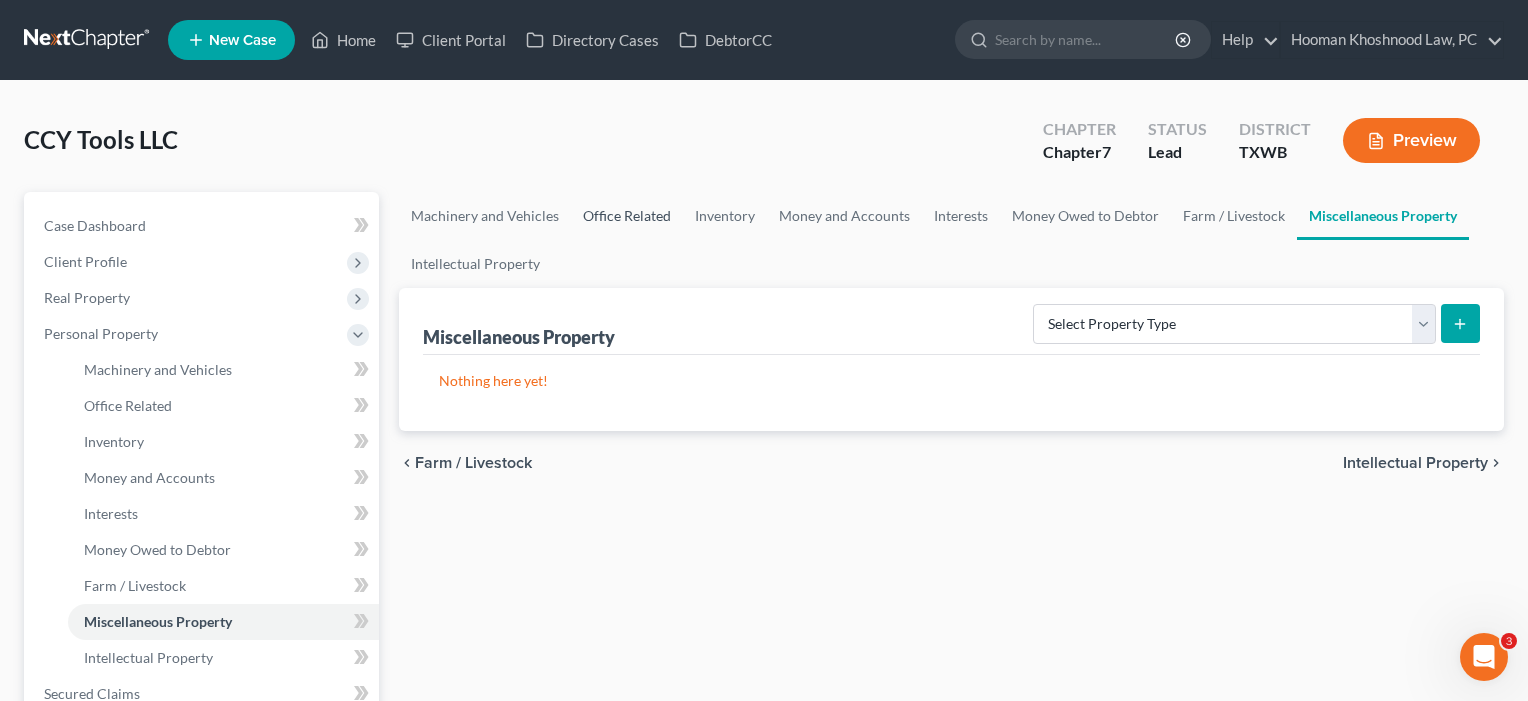 click on "Office Related" at bounding box center (627, 216) 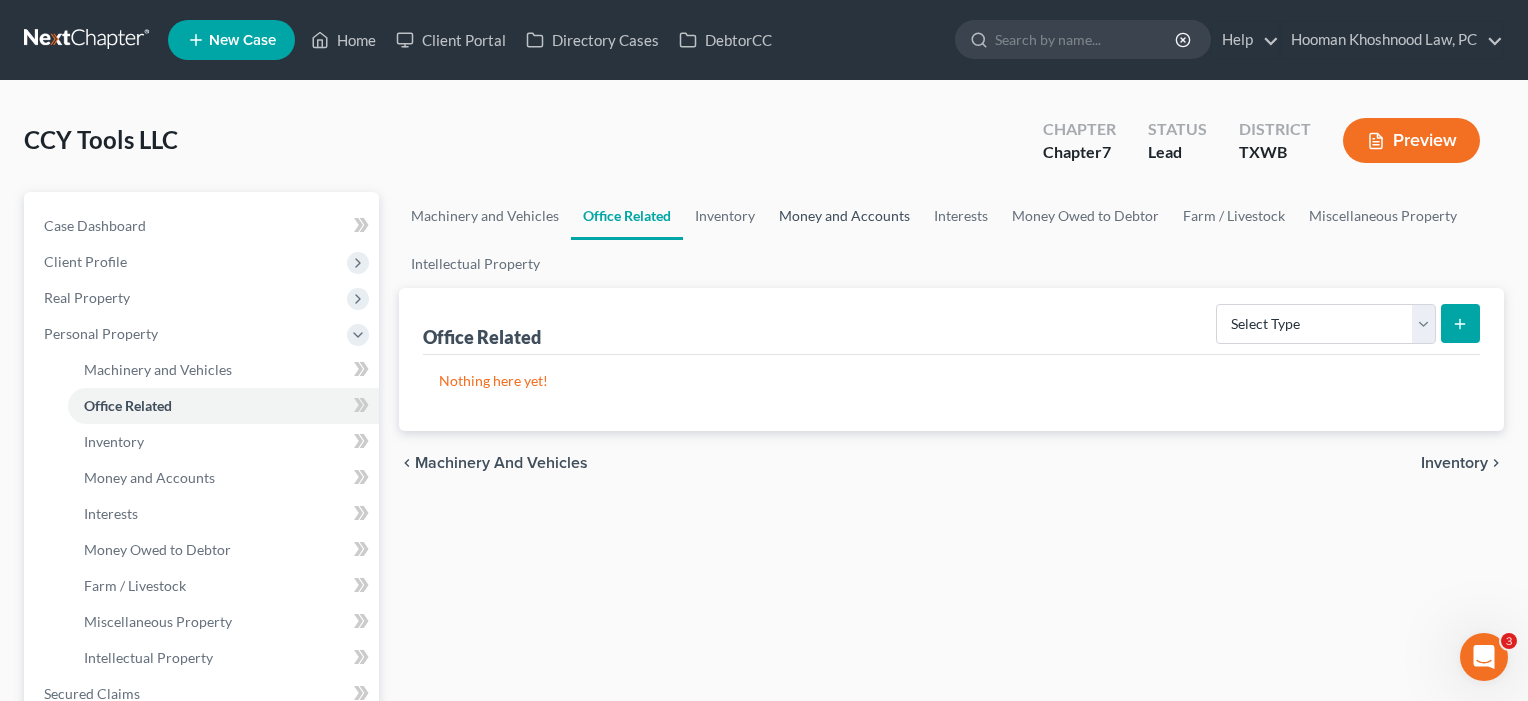 click on "Money and Accounts" at bounding box center (844, 216) 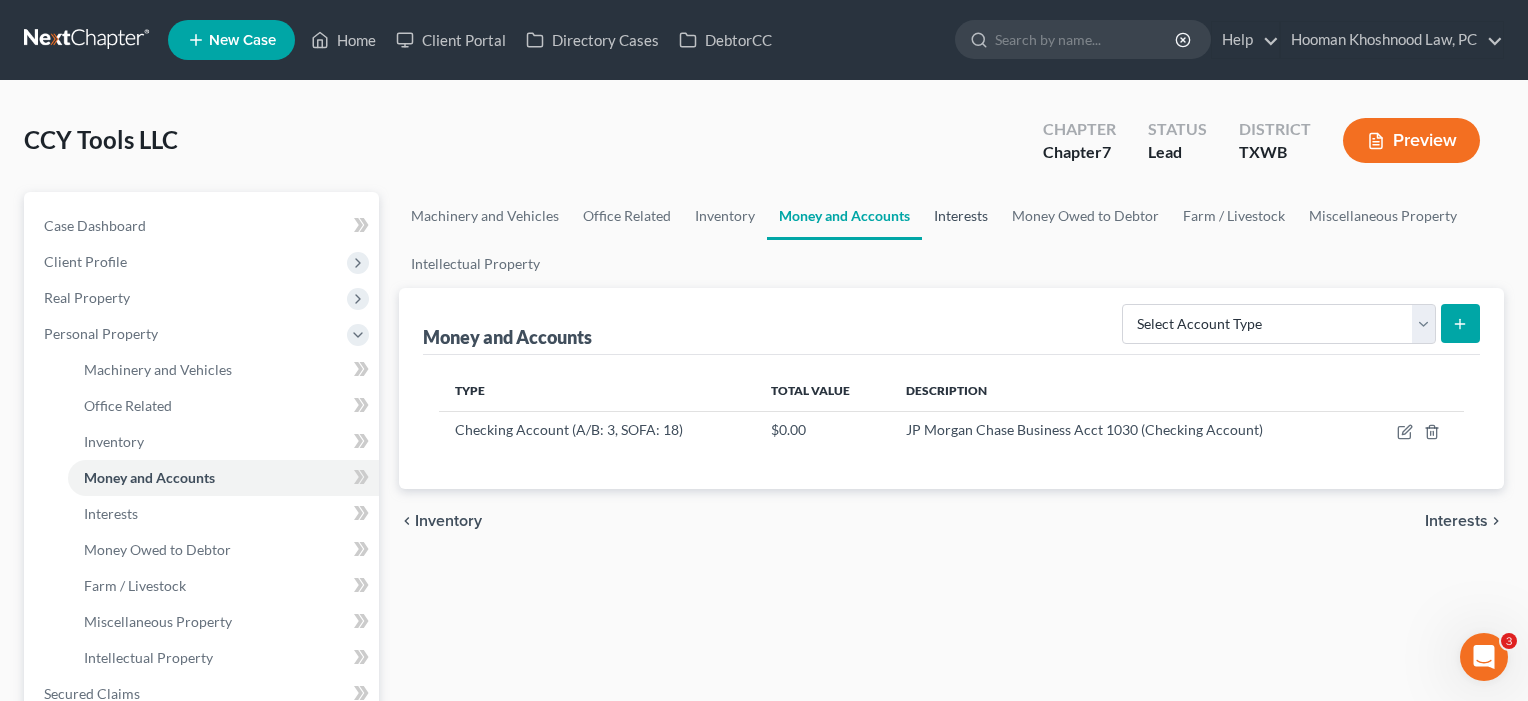 click on "Interests" at bounding box center (961, 216) 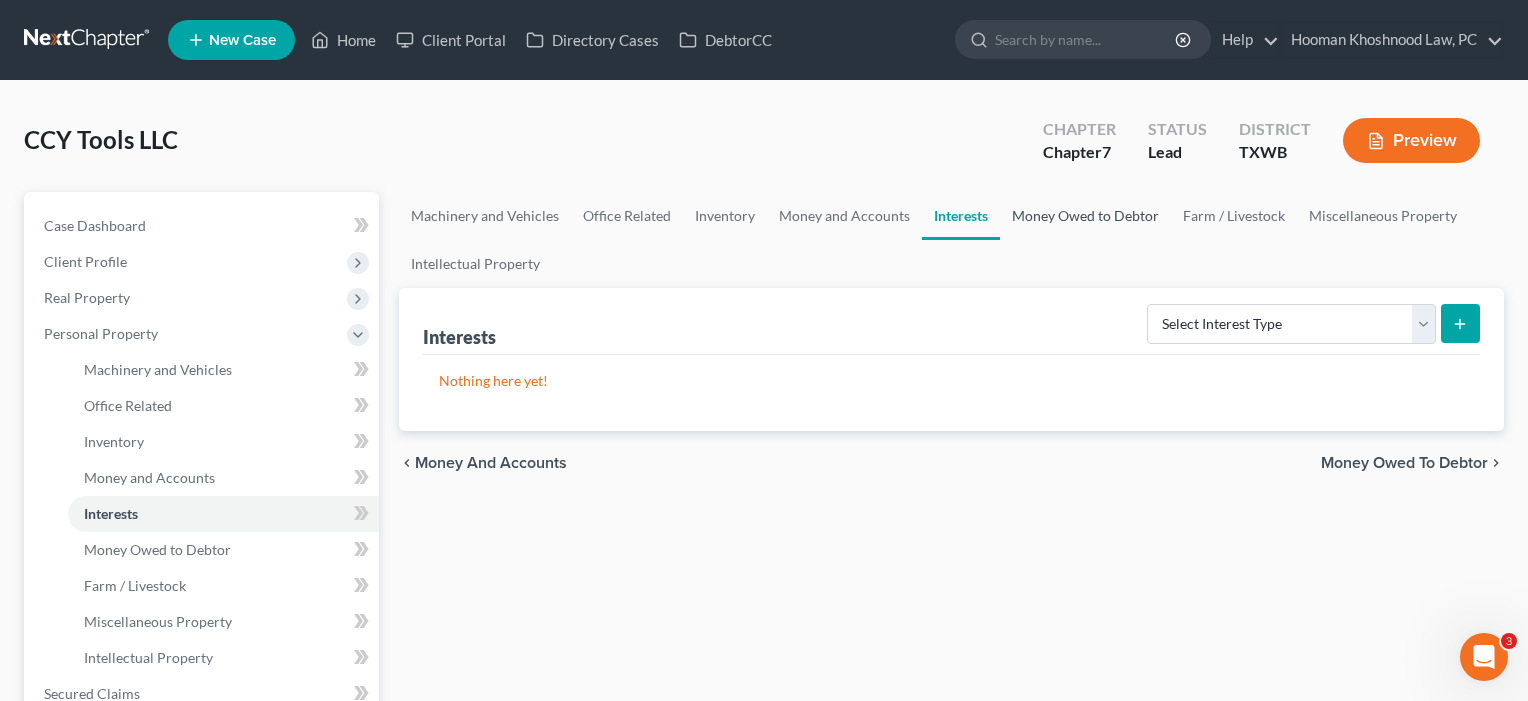 click on "Money Owed to Debtor" at bounding box center (1085, 216) 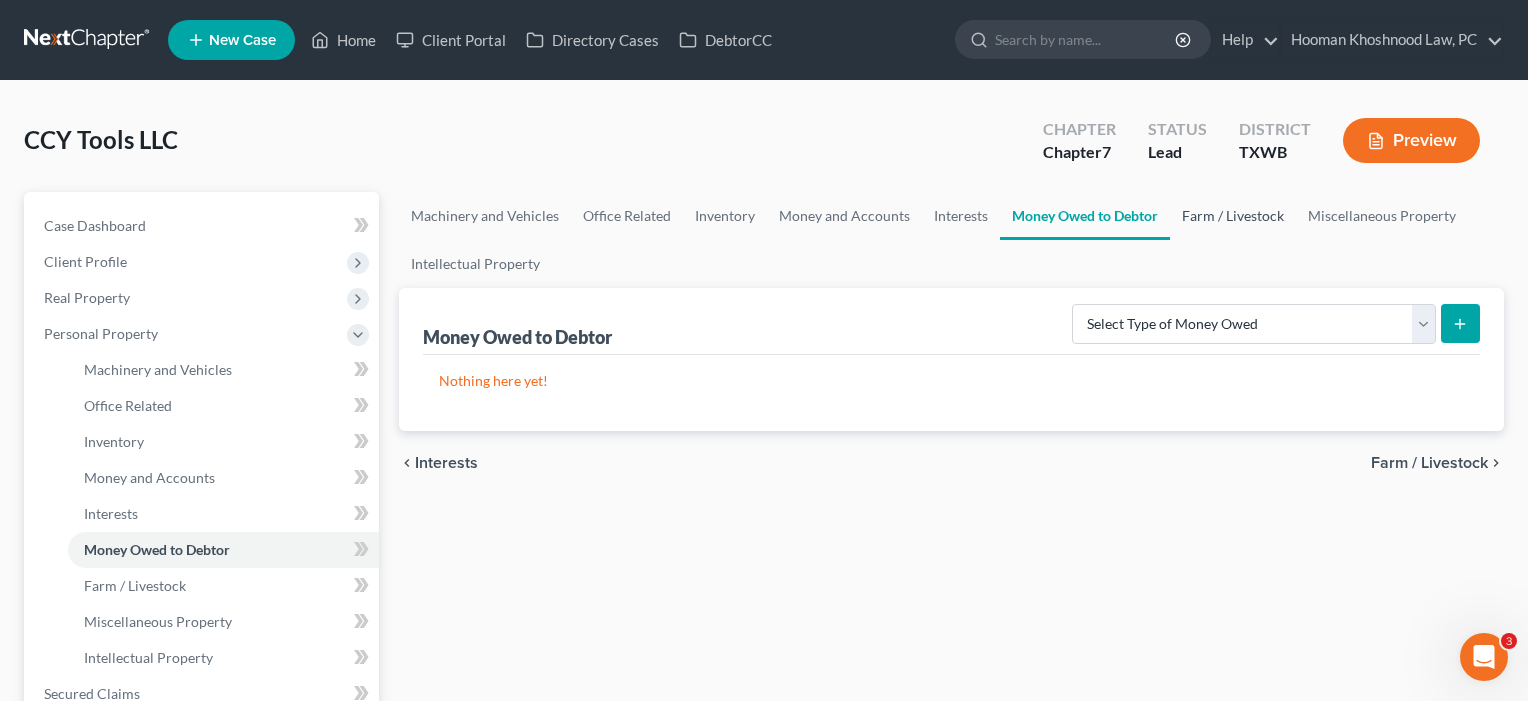 click on "Farm / Livestock" at bounding box center [1233, 216] 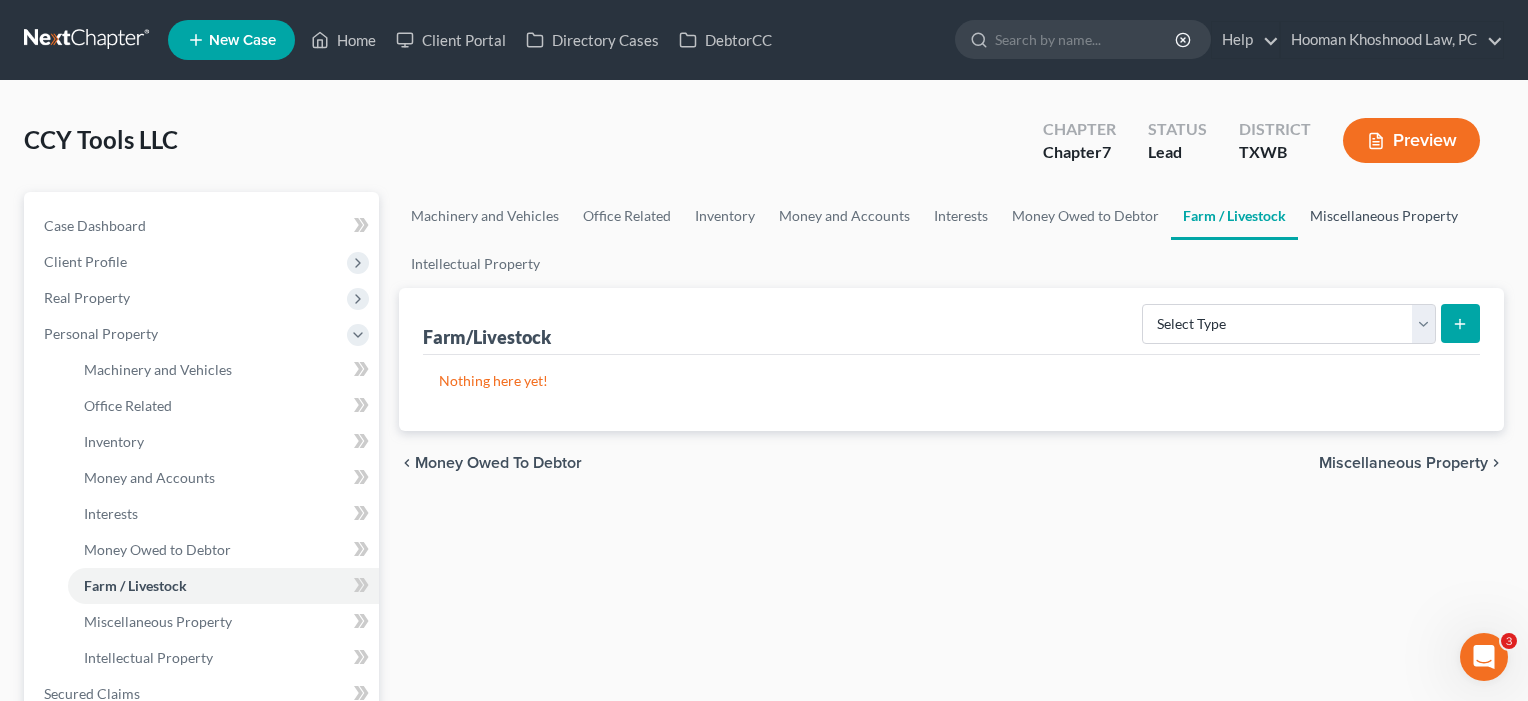 click on "Miscellaneous Property" at bounding box center [1384, 216] 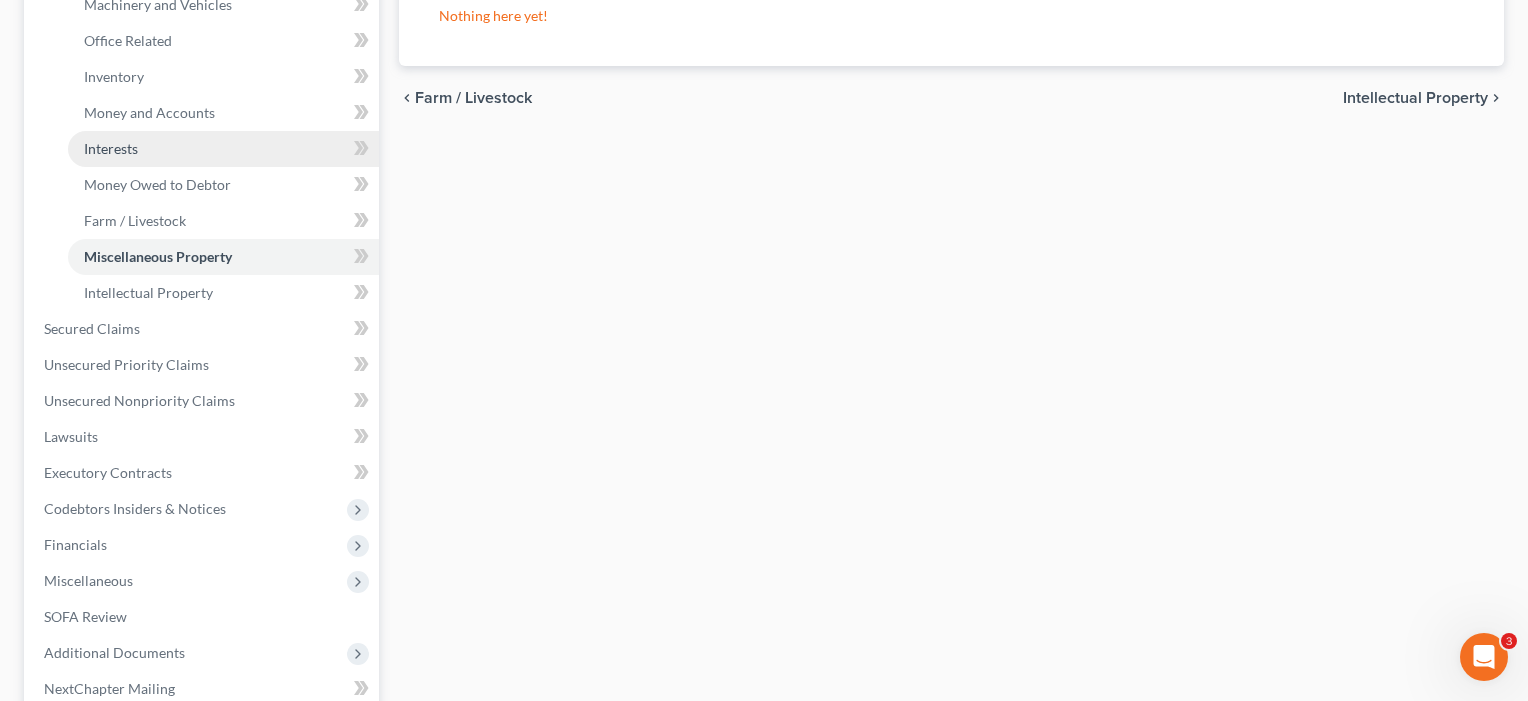 scroll, scrollTop: 433, scrollLeft: 0, axis: vertical 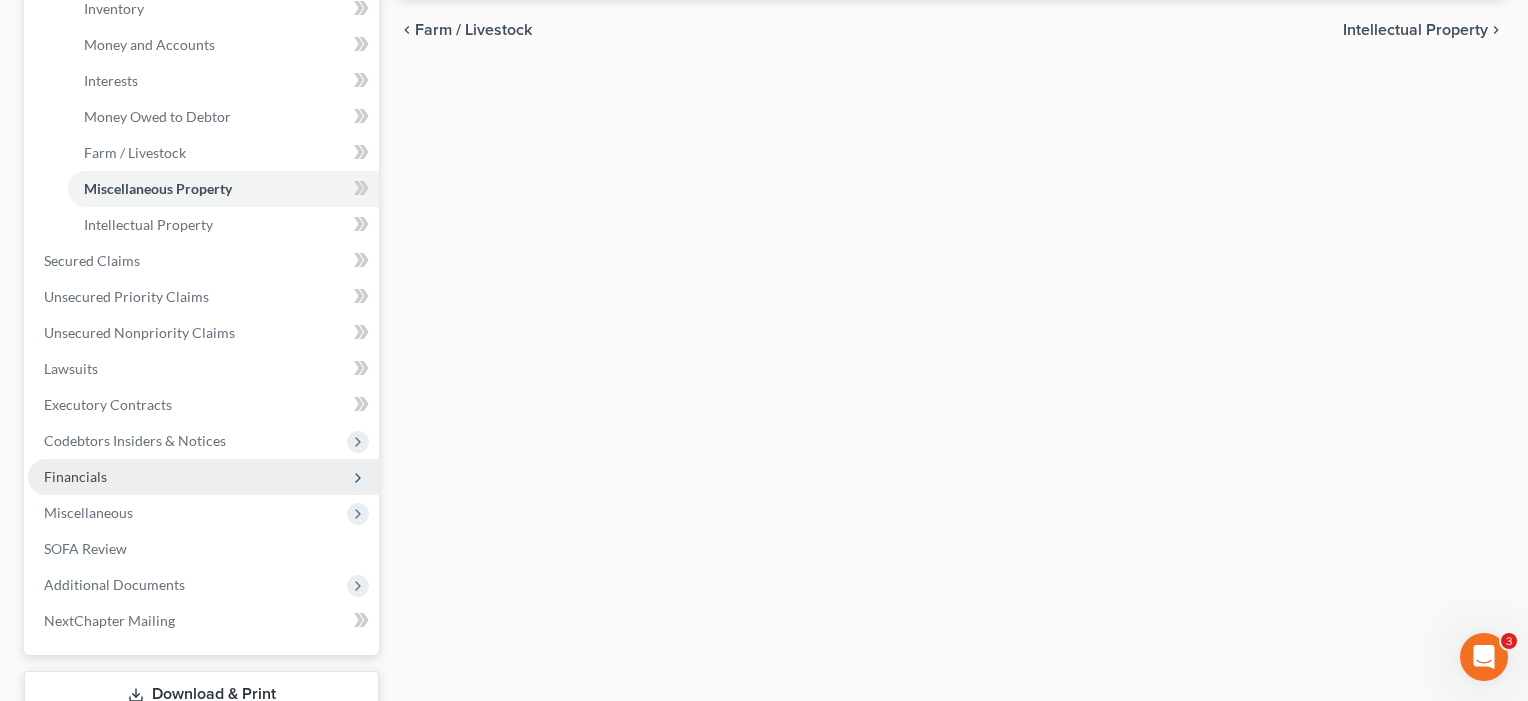 click on "Financials" at bounding box center [75, 476] 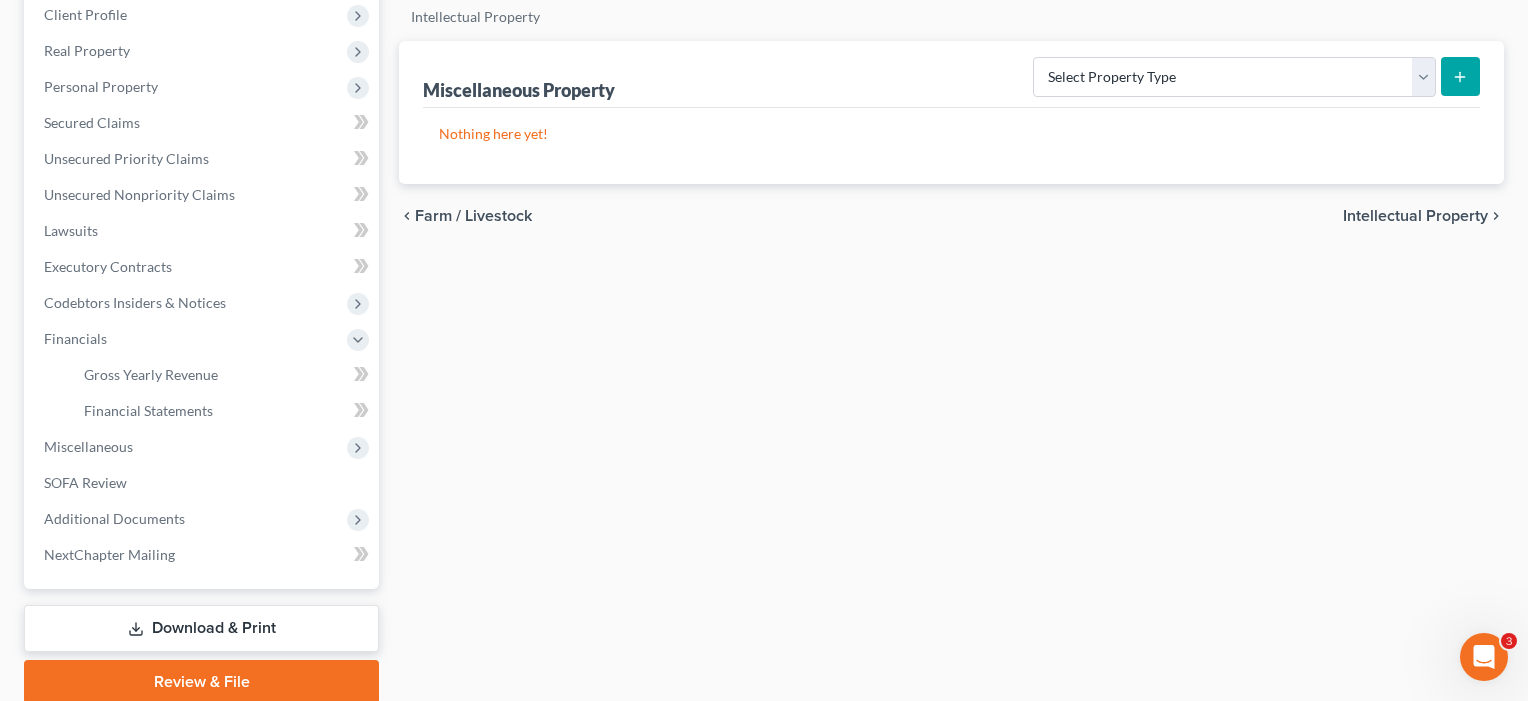 scroll, scrollTop: 225, scrollLeft: 0, axis: vertical 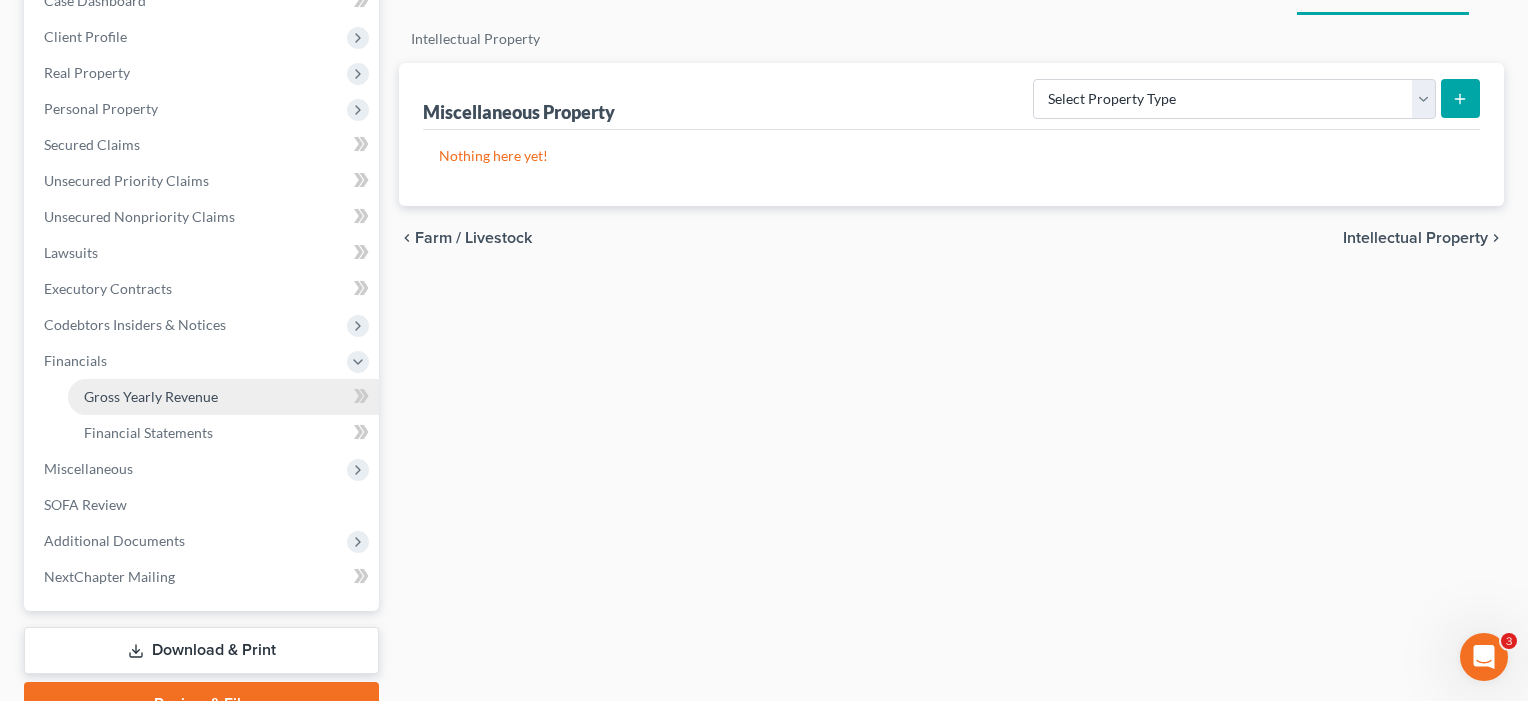 click on "Gross Yearly Revenue" at bounding box center [223, 397] 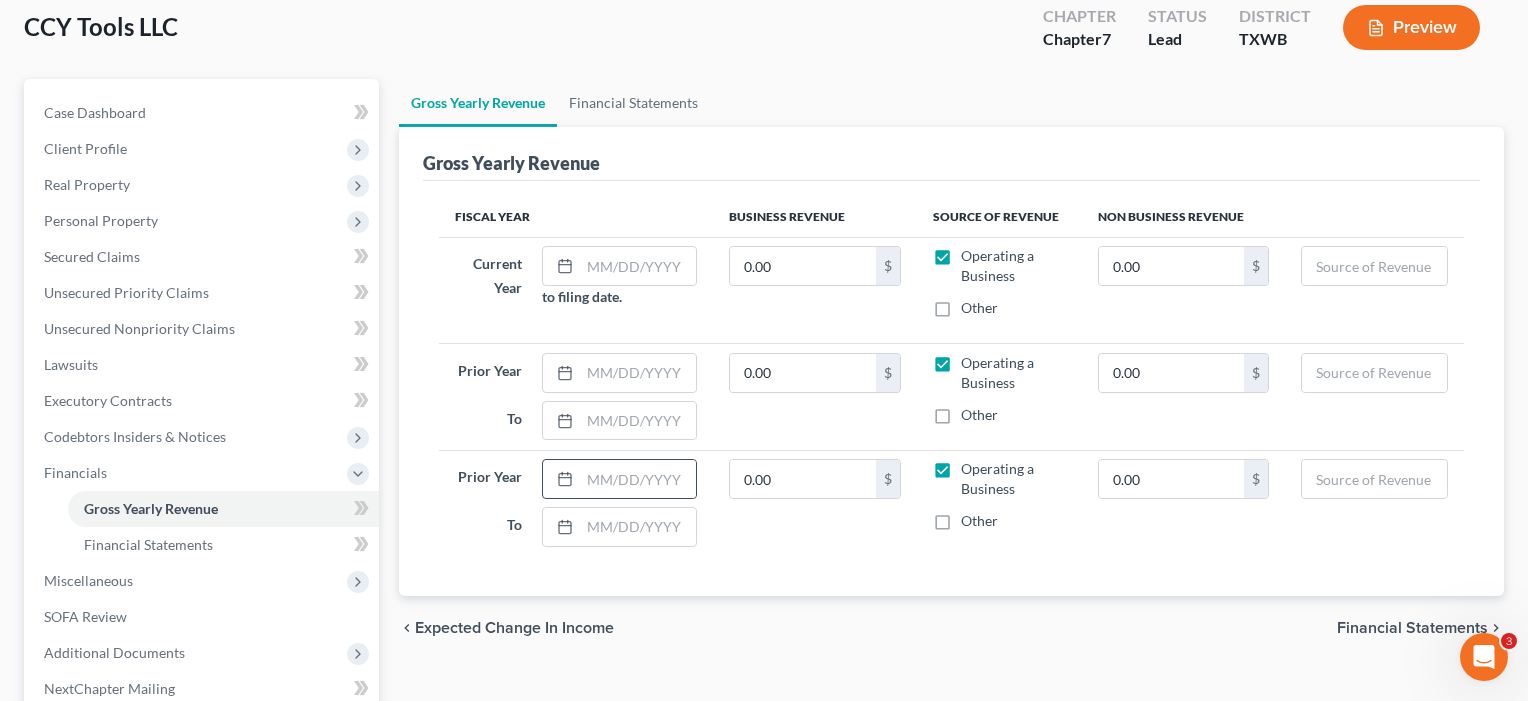 scroll, scrollTop: 107, scrollLeft: 0, axis: vertical 